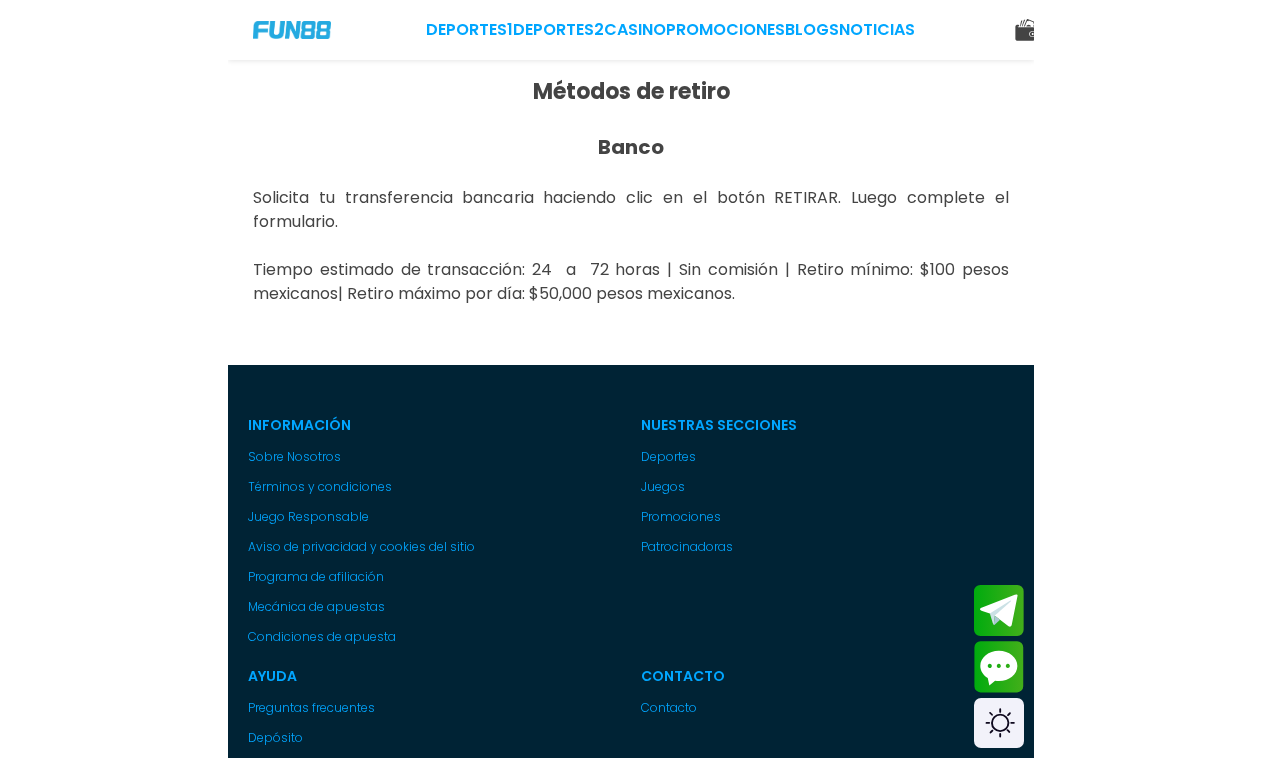 scroll, scrollTop: 0, scrollLeft: 0, axis: both 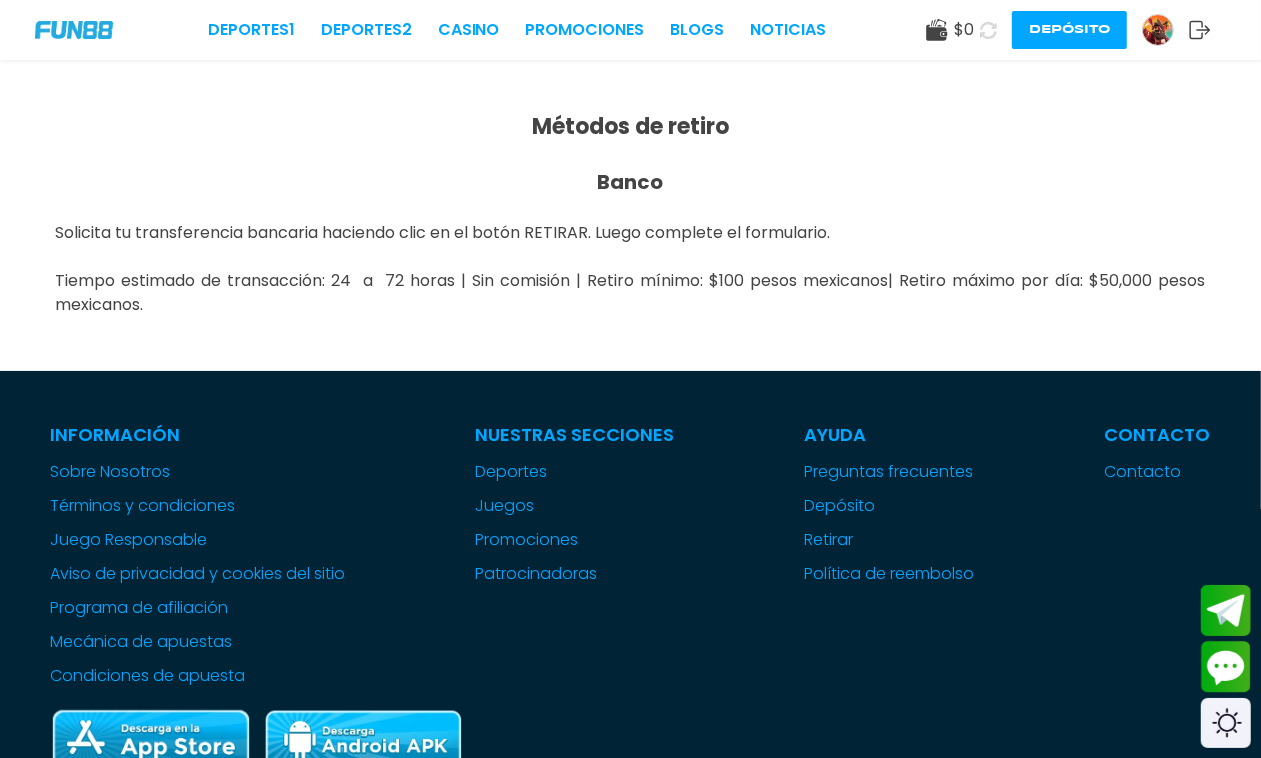 click at bounding box center [1158, 30] 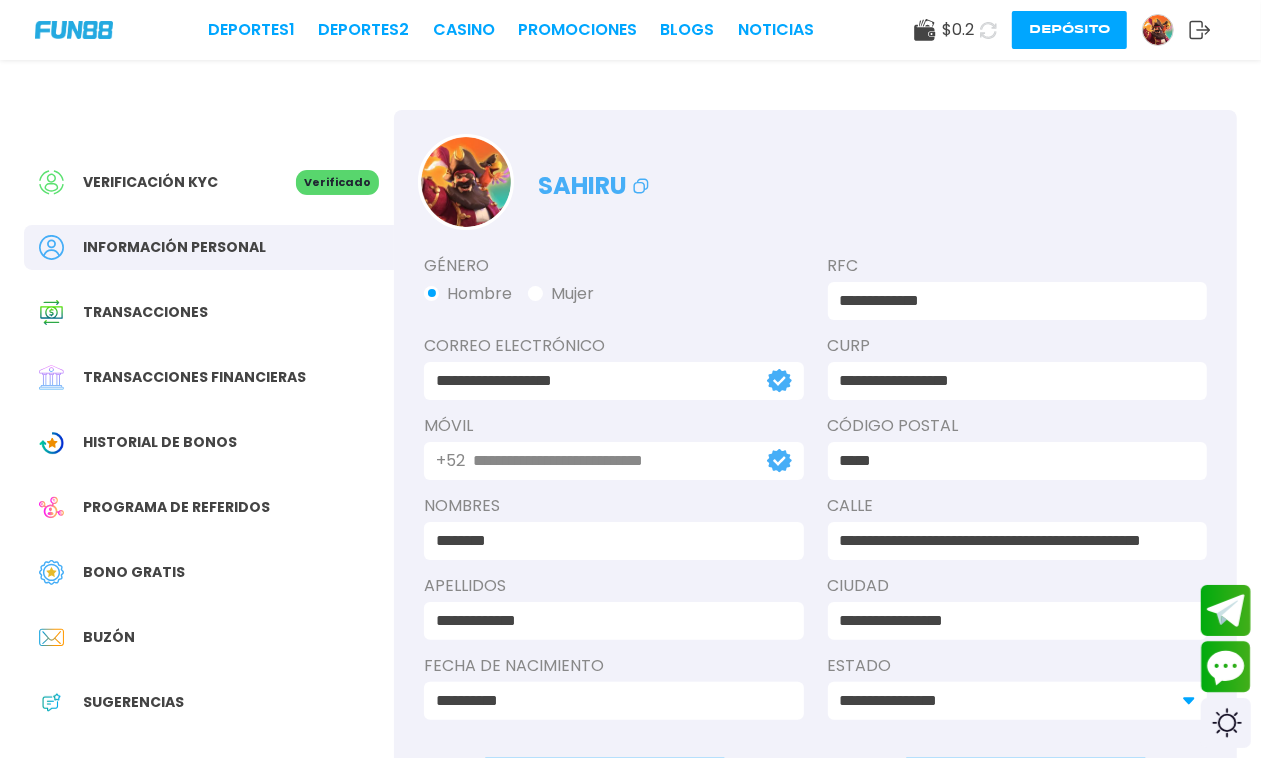 click 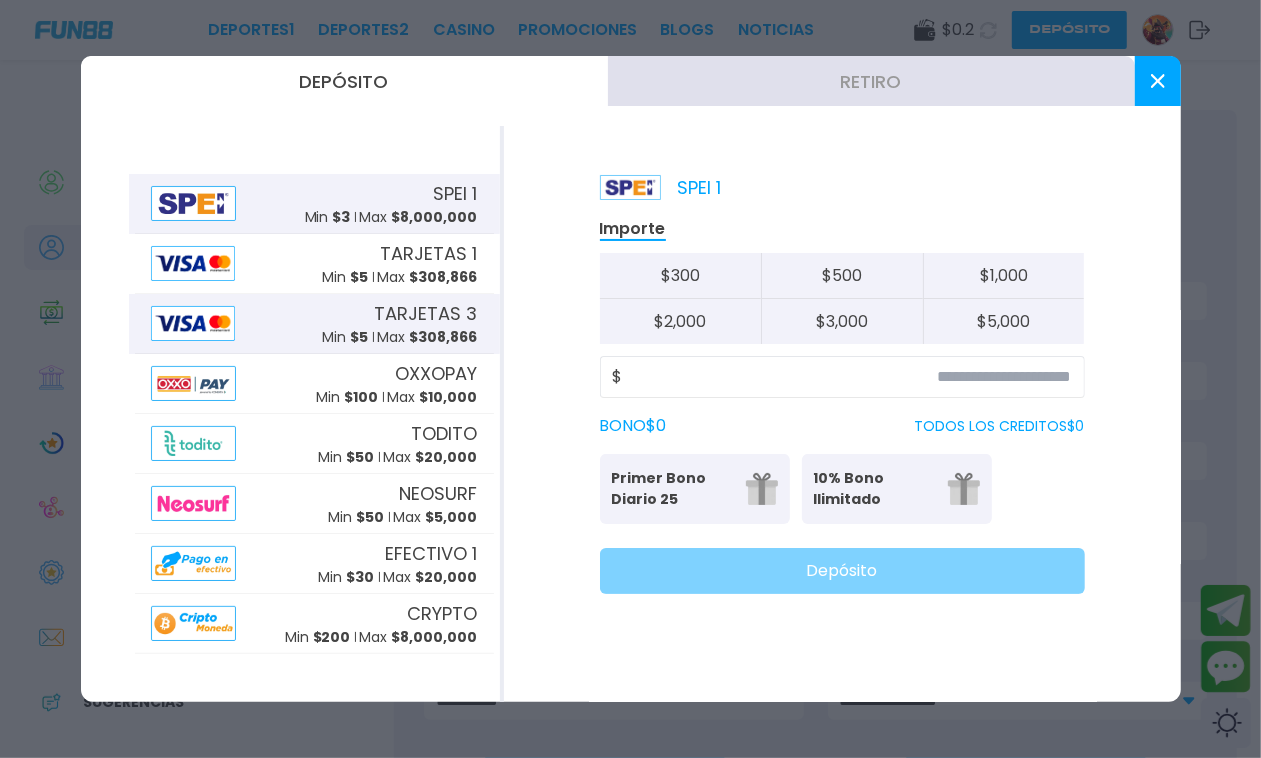 click on "TARJETAS 3 Min   $ 5 Max   $ 308,866" at bounding box center [314, 324] 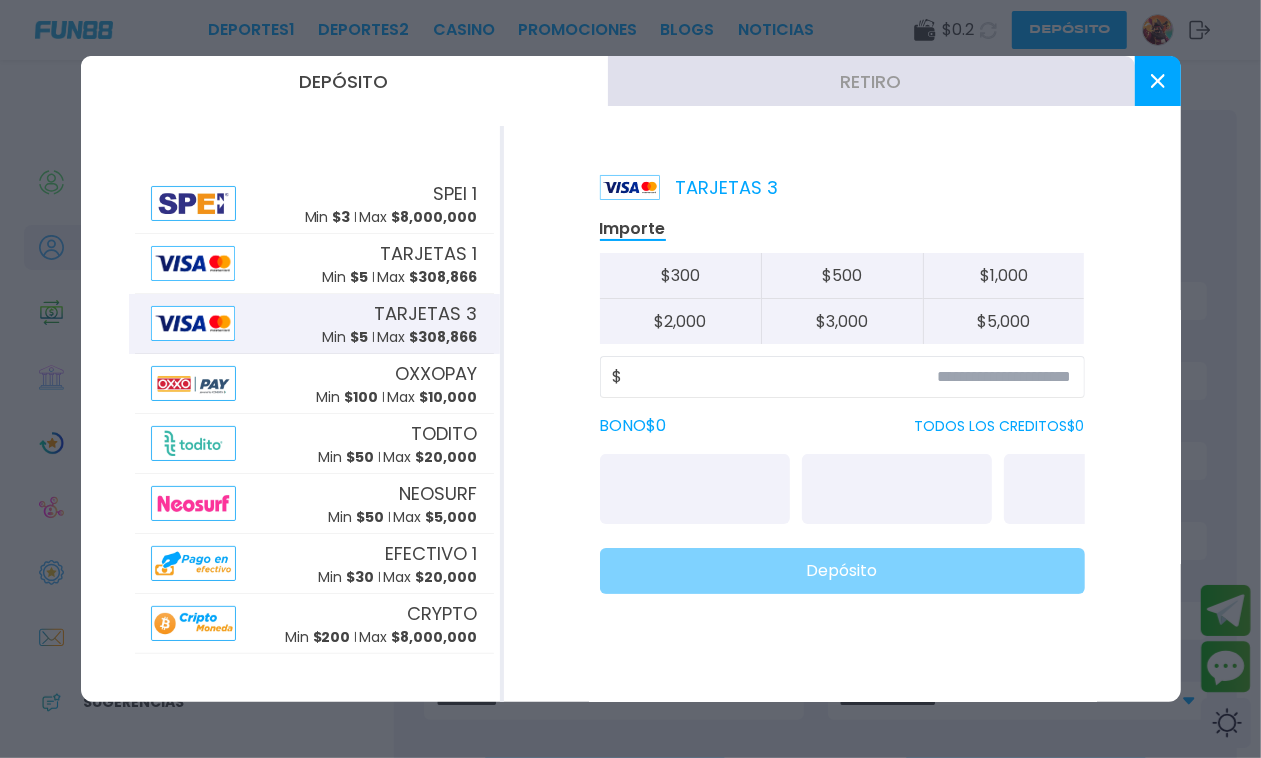 click at bounding box center (695, 489) 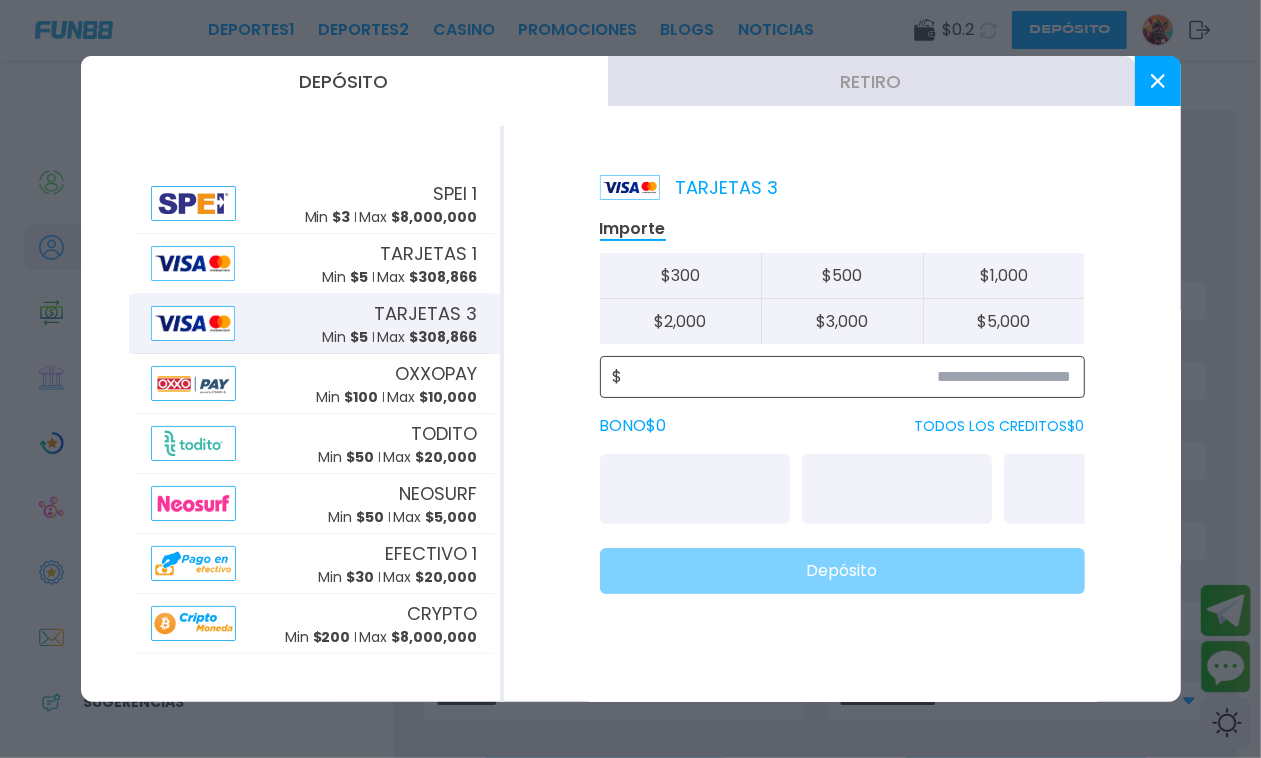 click at bounding box center (847, 377) 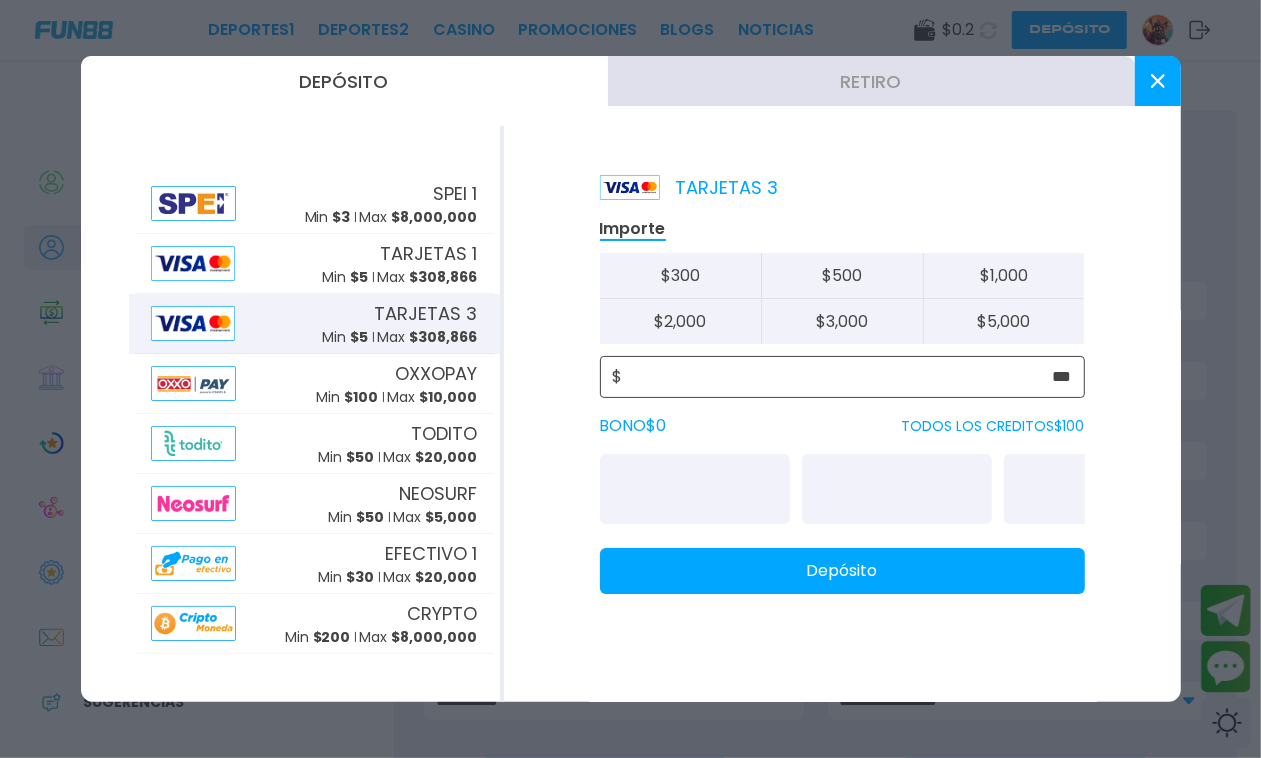 type on "***" 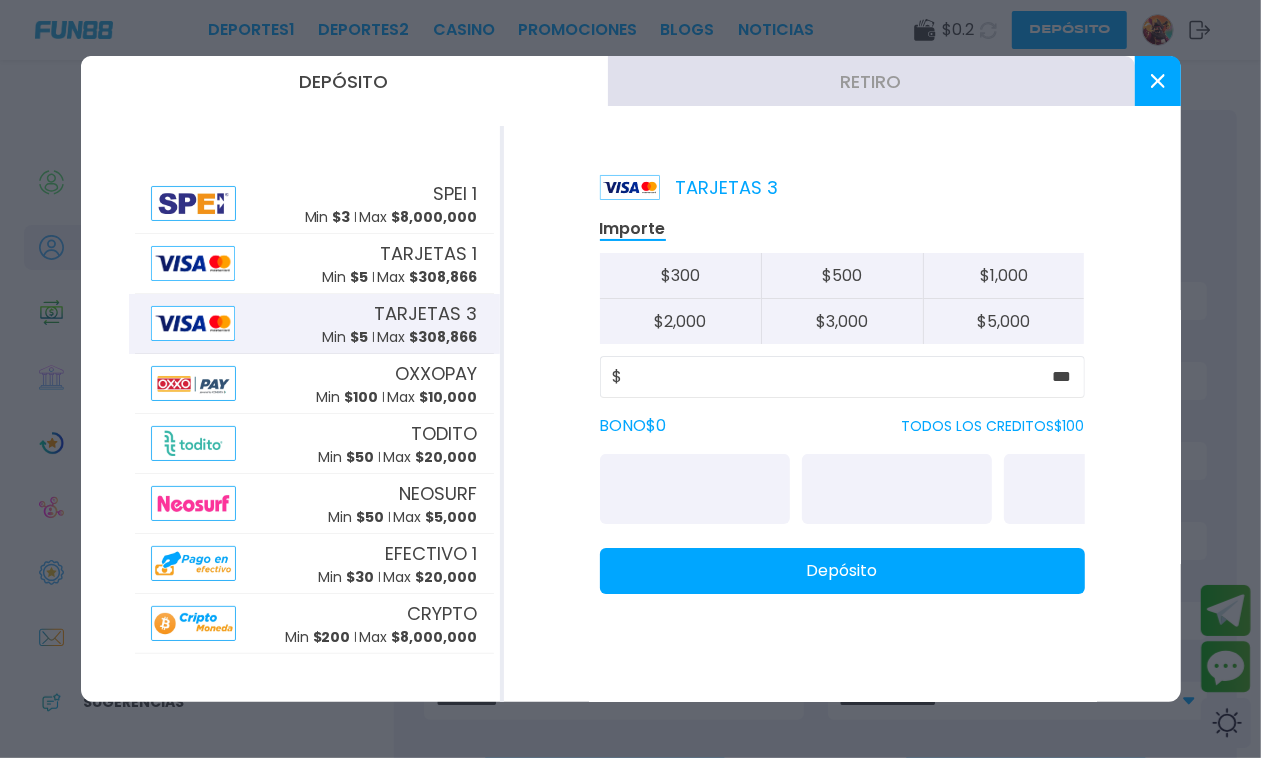 click on "Depósito" at bounding box center (842, 571) 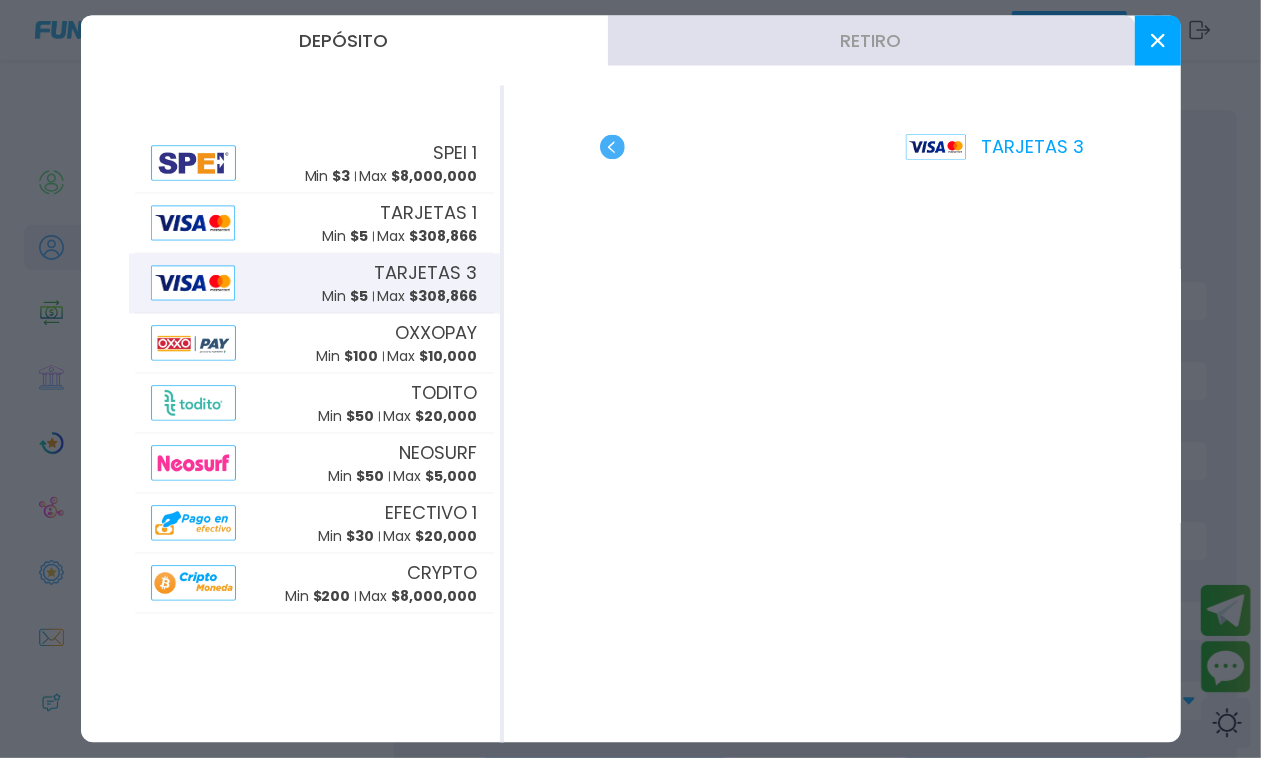 click on "Min   $ 5" at bounding box center (346, 296) 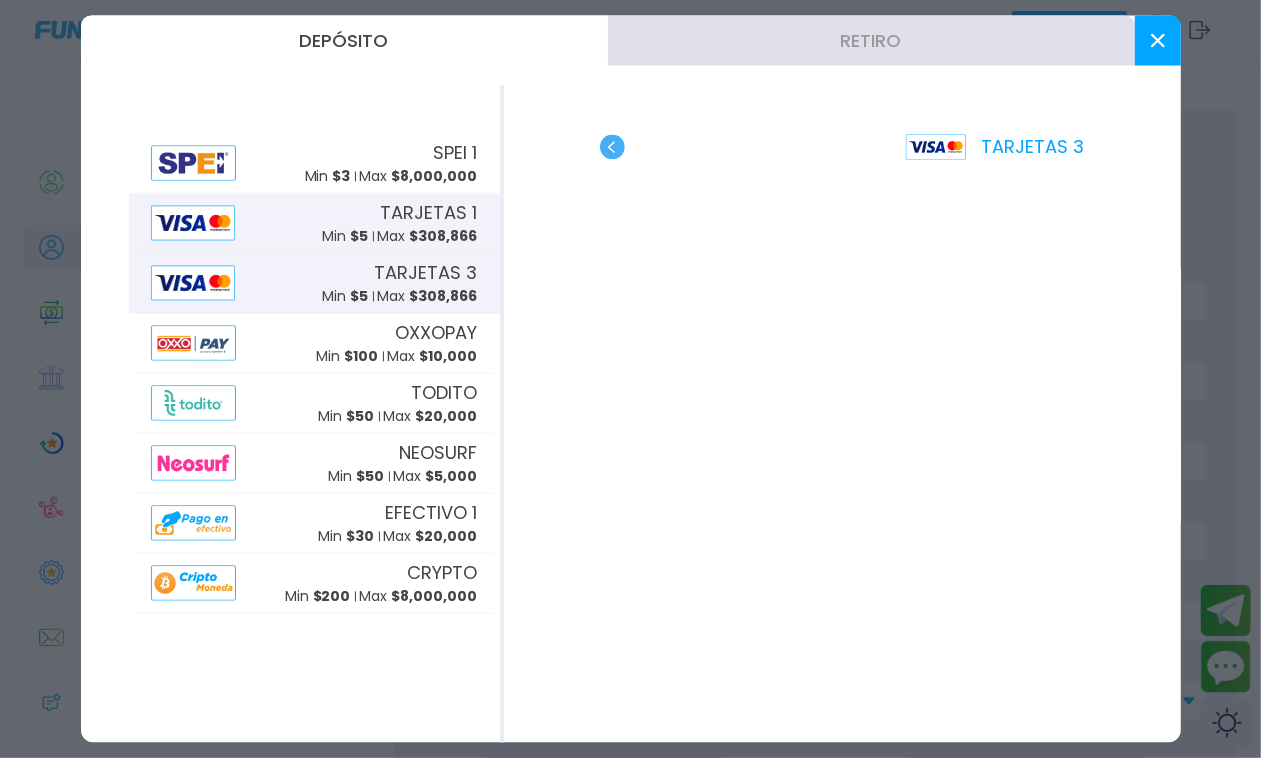 click on "TARJETAS 1 Min   $ 5 Max   $ 308,866" at bounding box center (400, 223) 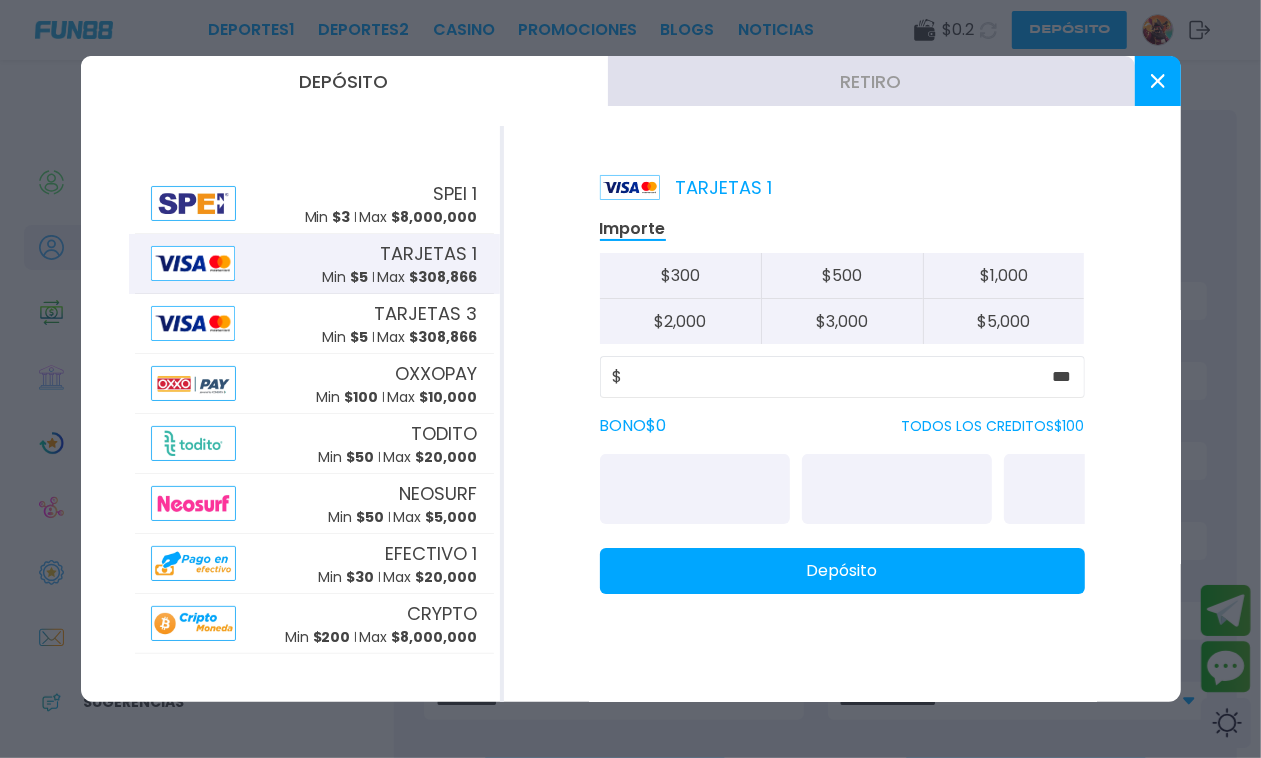 click on "Depósito" at bounding box center [842, 571] 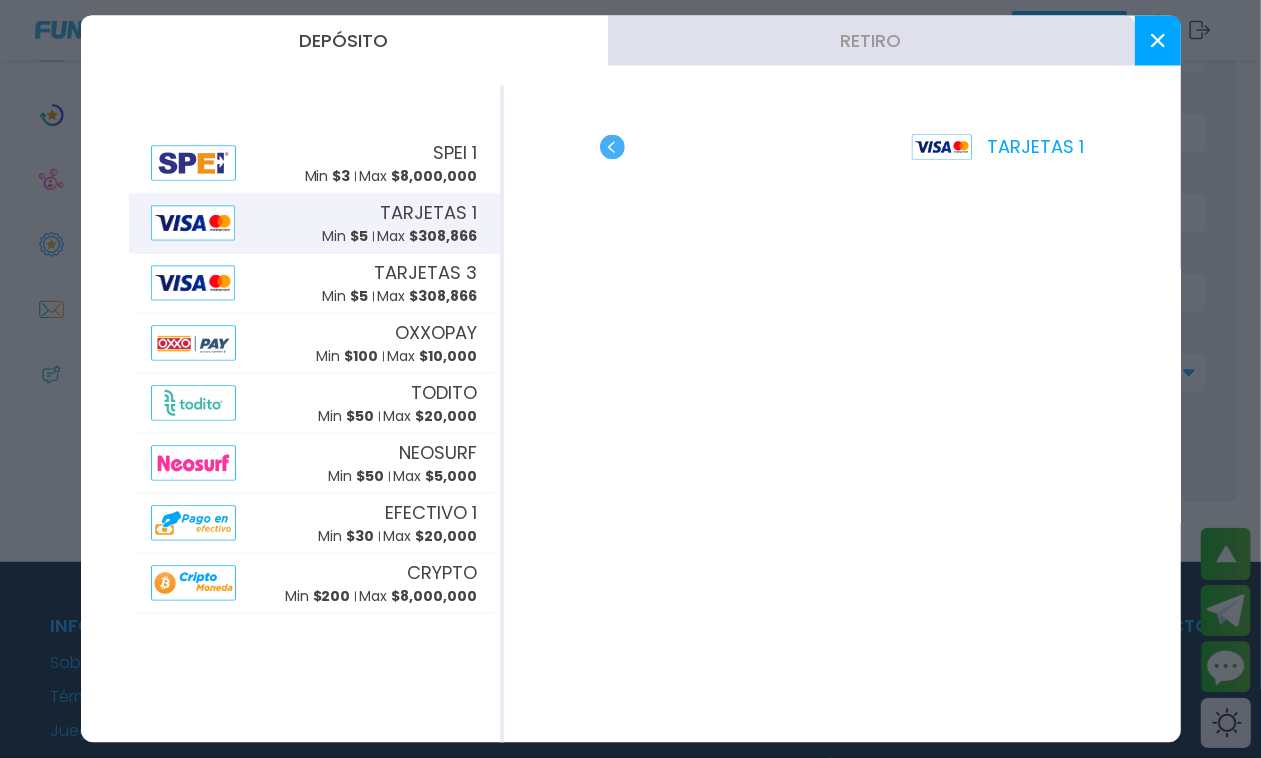scroll, scrollTop: 125, scrollLeft: 0, axis: vertical 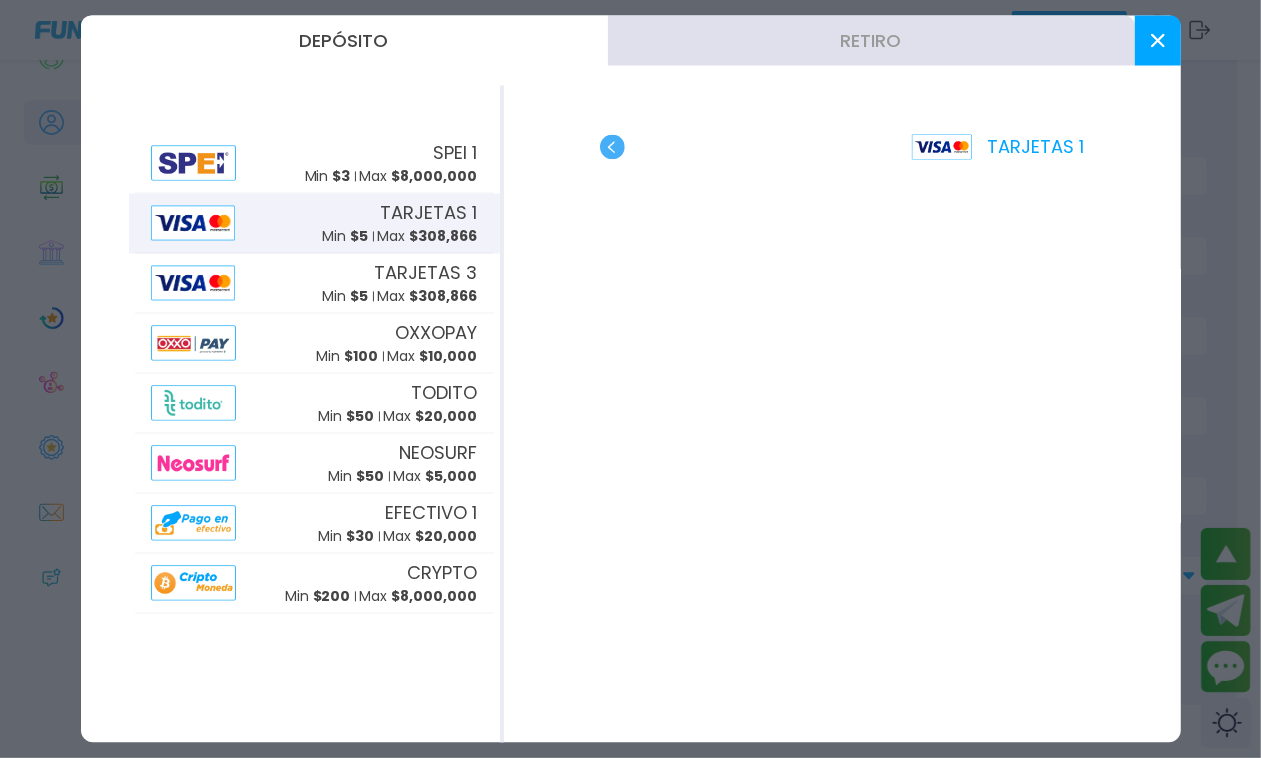 click at bounding box center (1158, 41) 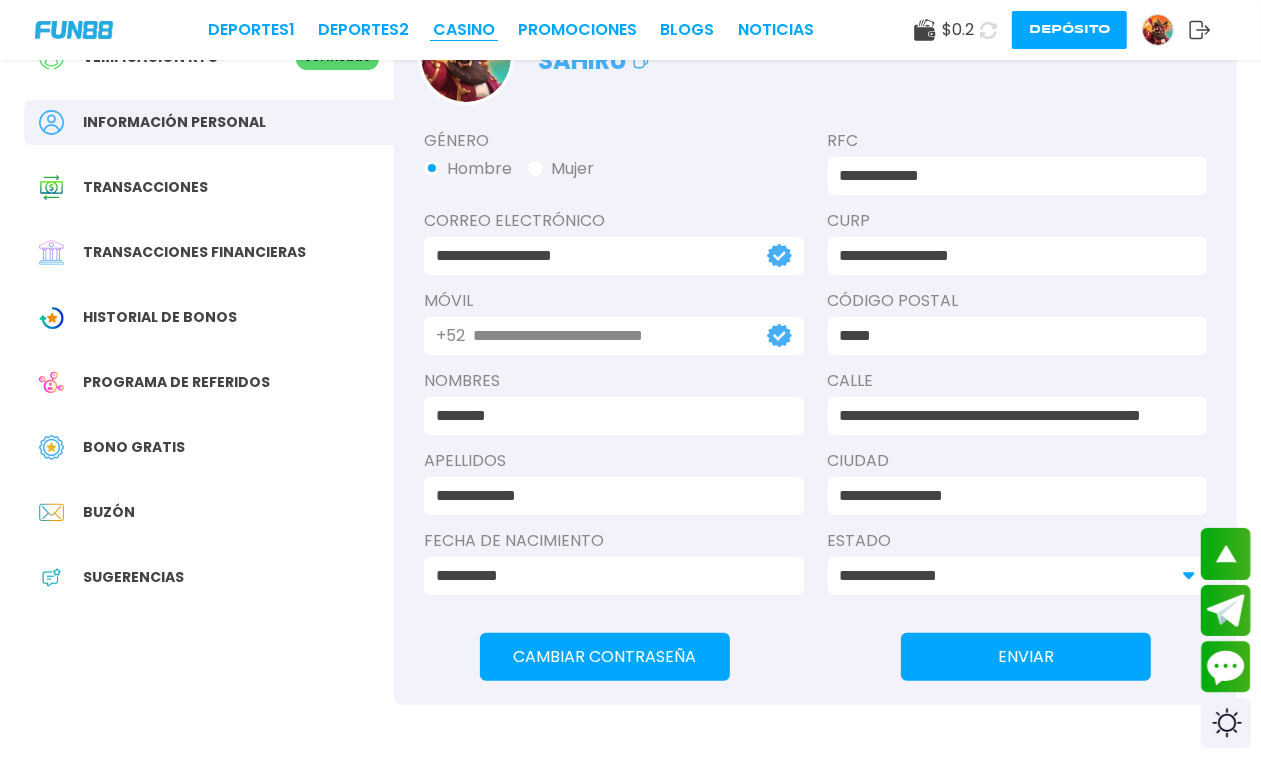 click on "CASINO" at bounding box center [464, 30] 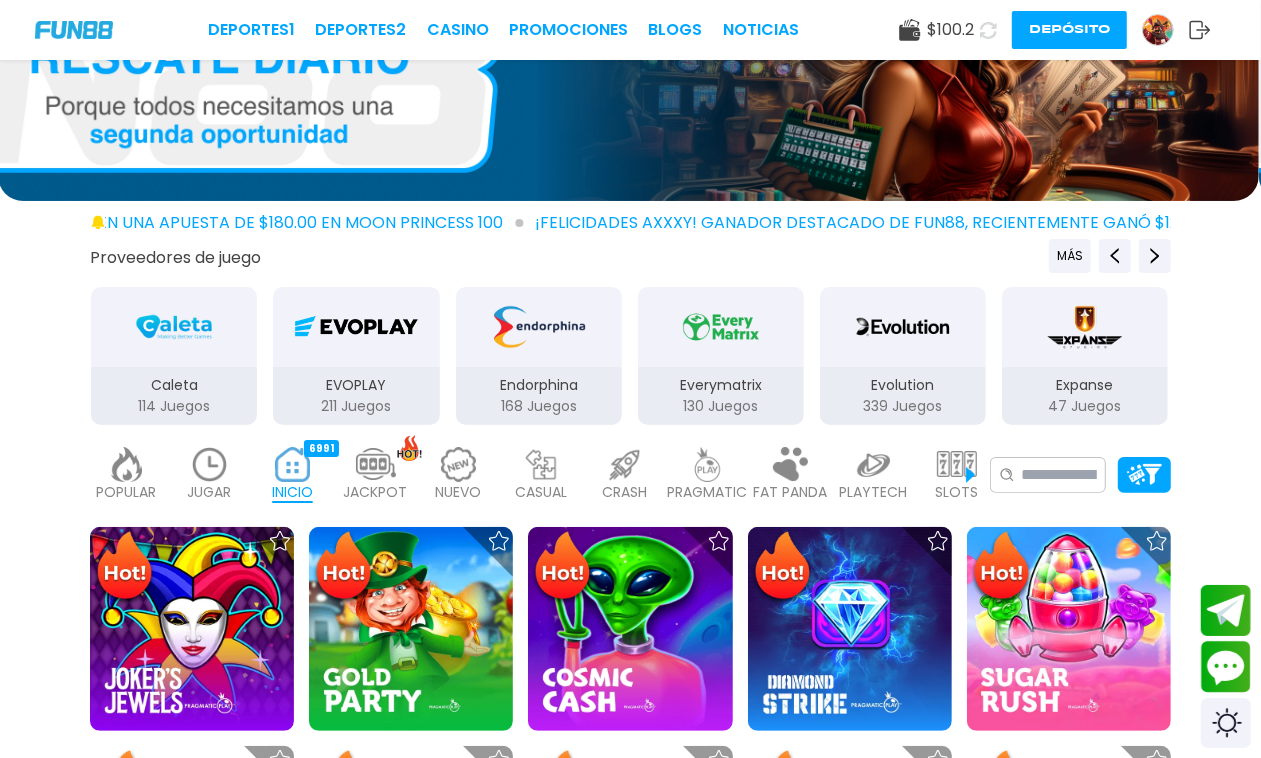 scroll, scrollTop: 250, scrollLeft: 0, axis: vertical 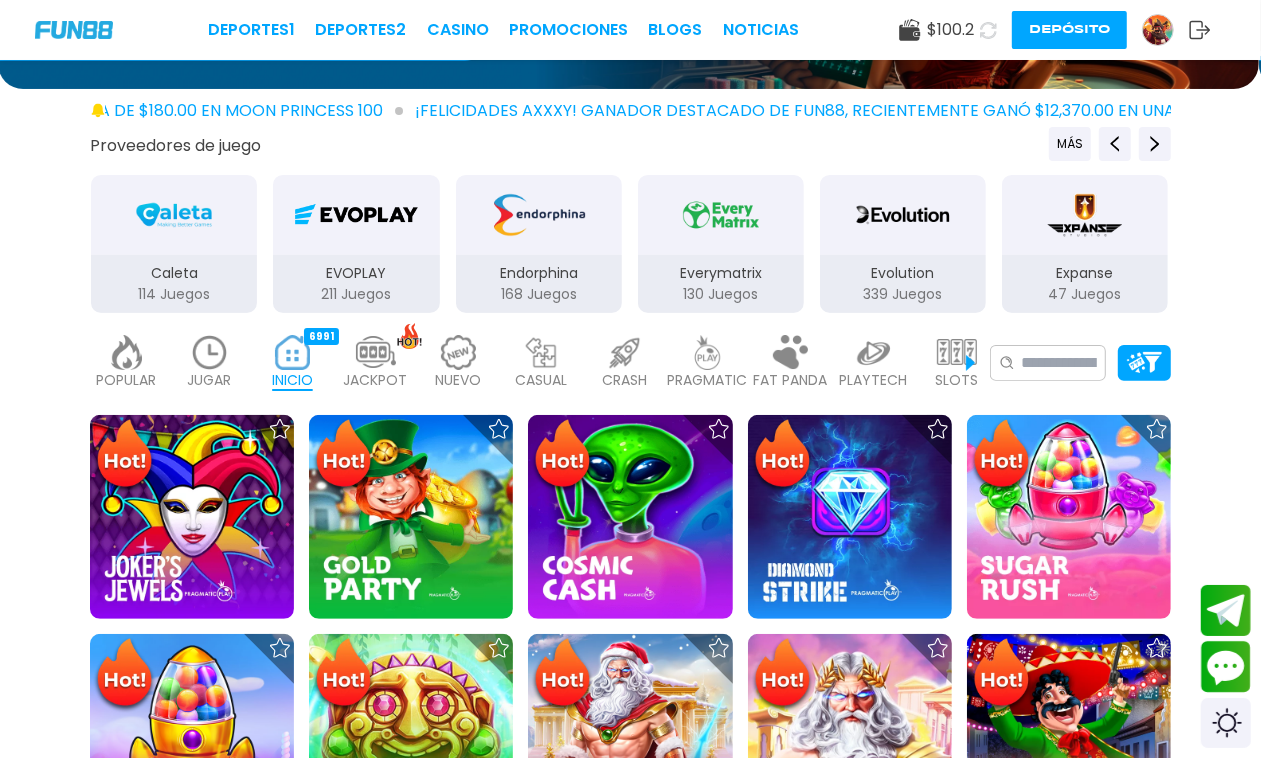 click at bounding box center [957, 352] 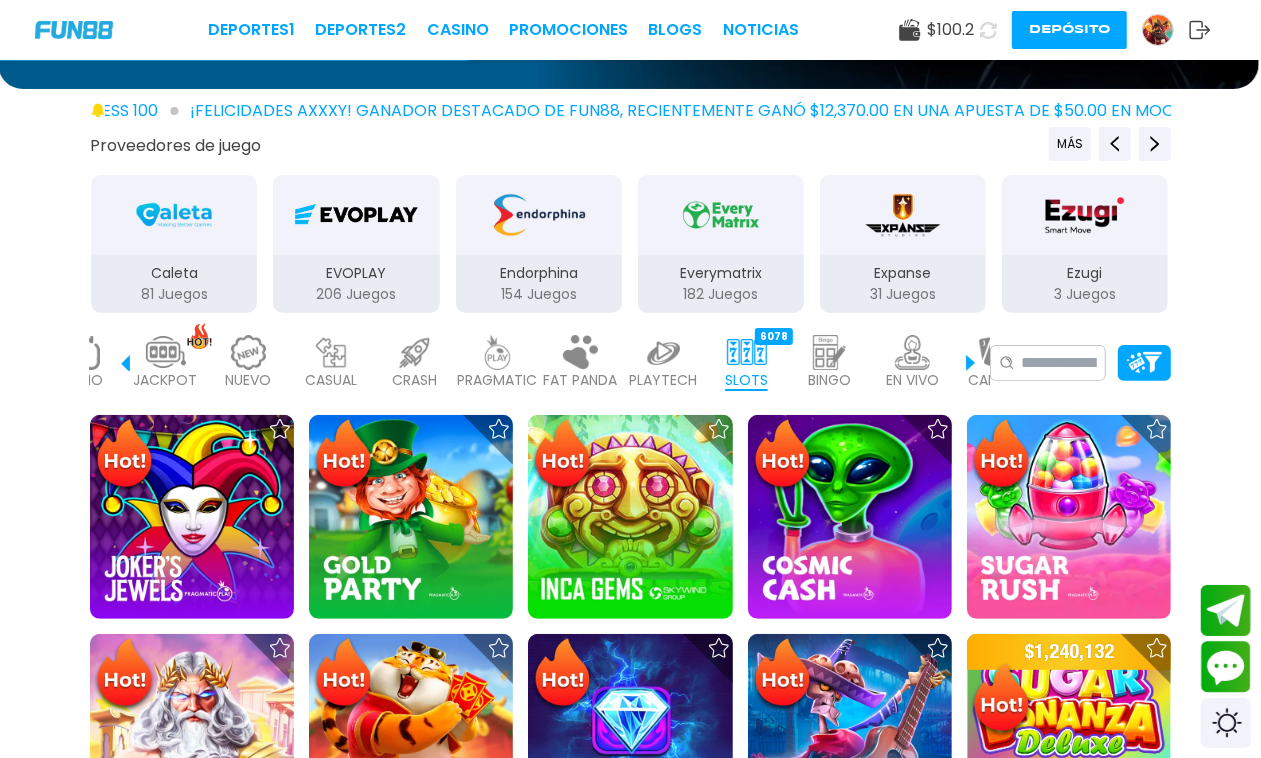 scroll, scrollTop: 0, scrollLeft: 441, axis: horizontal 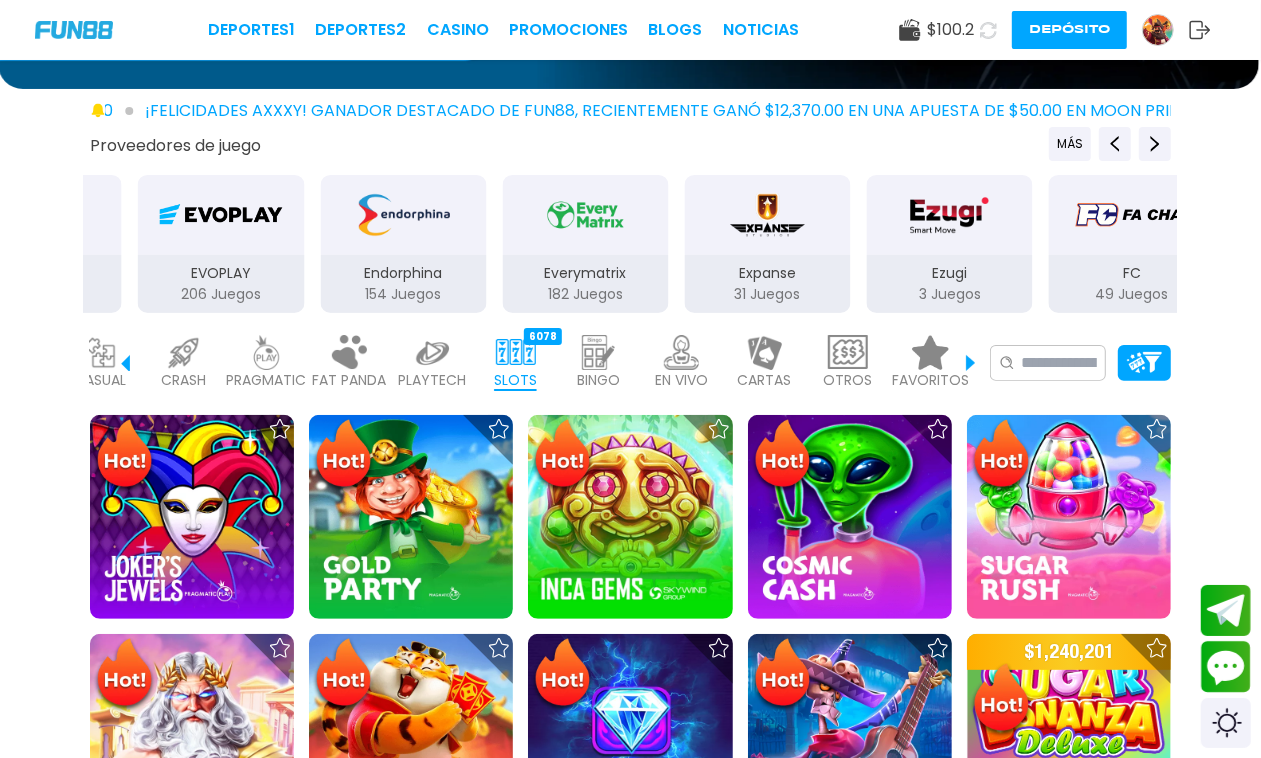 click at bounding box center (931, 352) 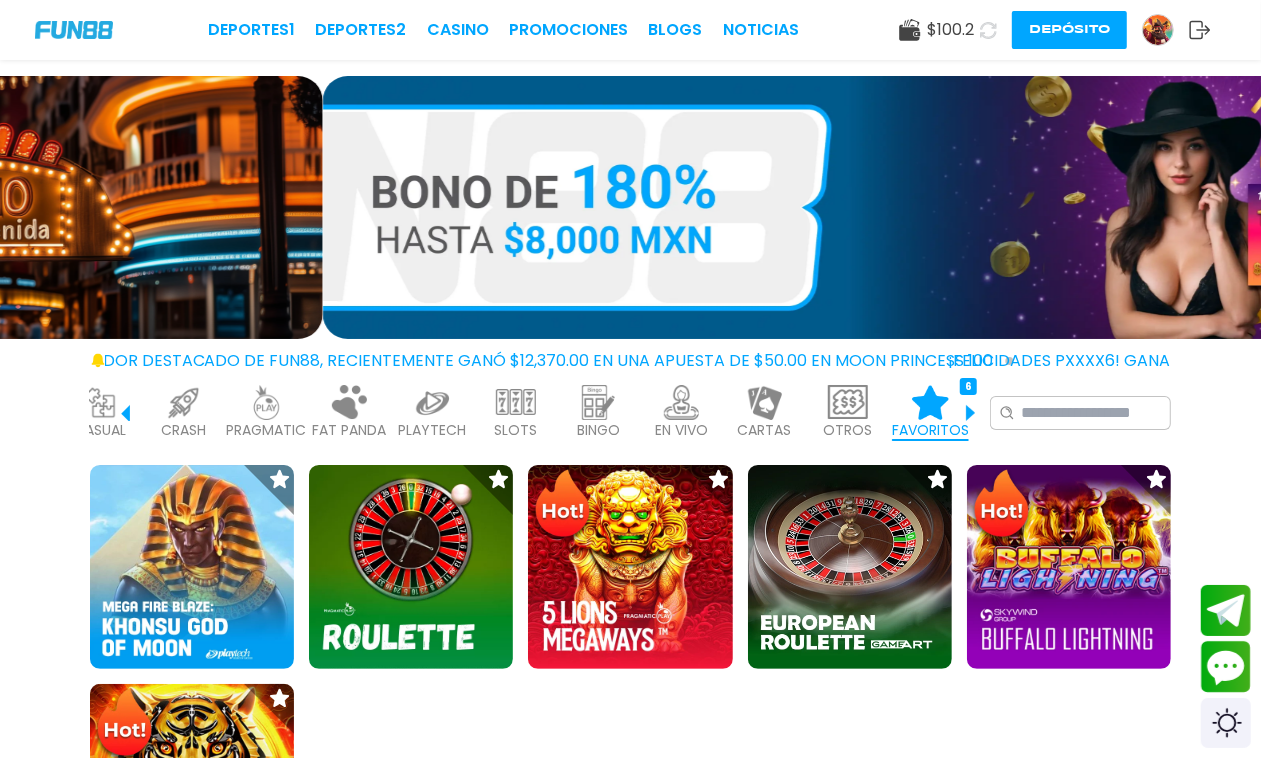 scroll, scrollTop: 250, scrollLeft: 0, axis: vertical 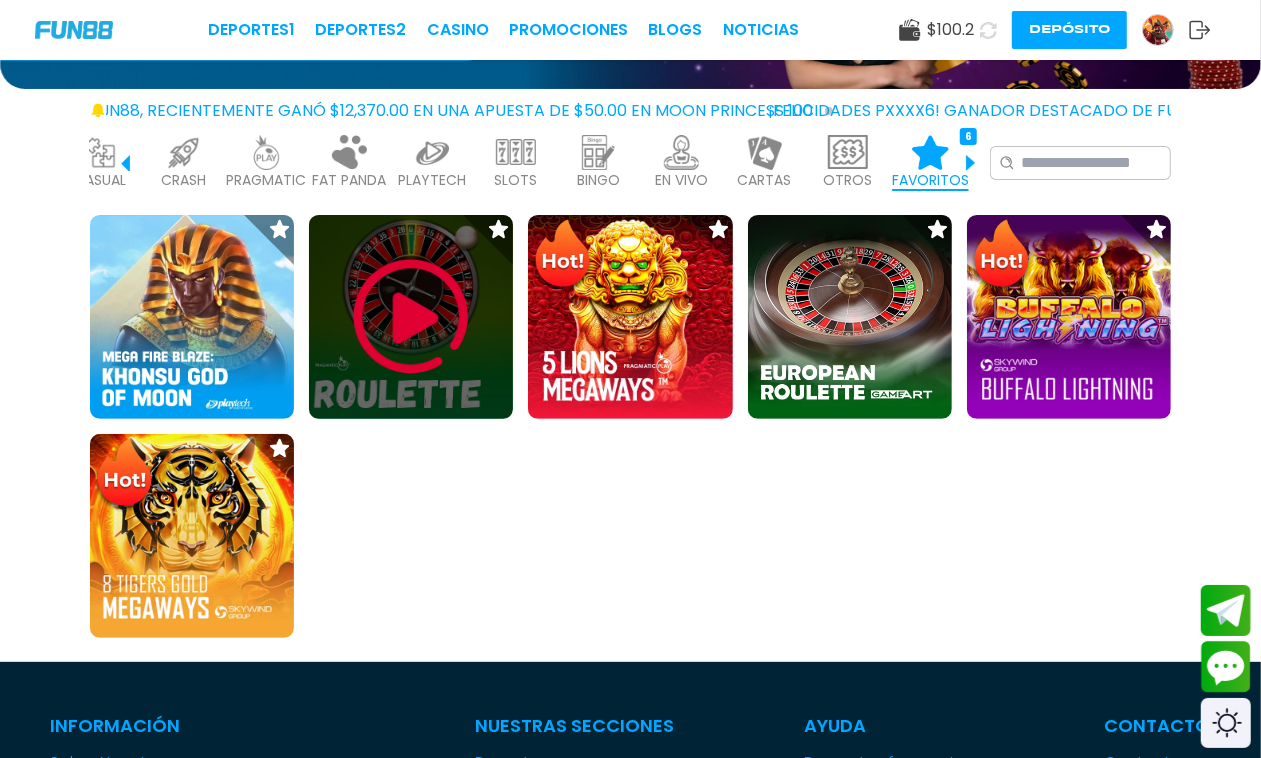click at bounding box center (411, 317) 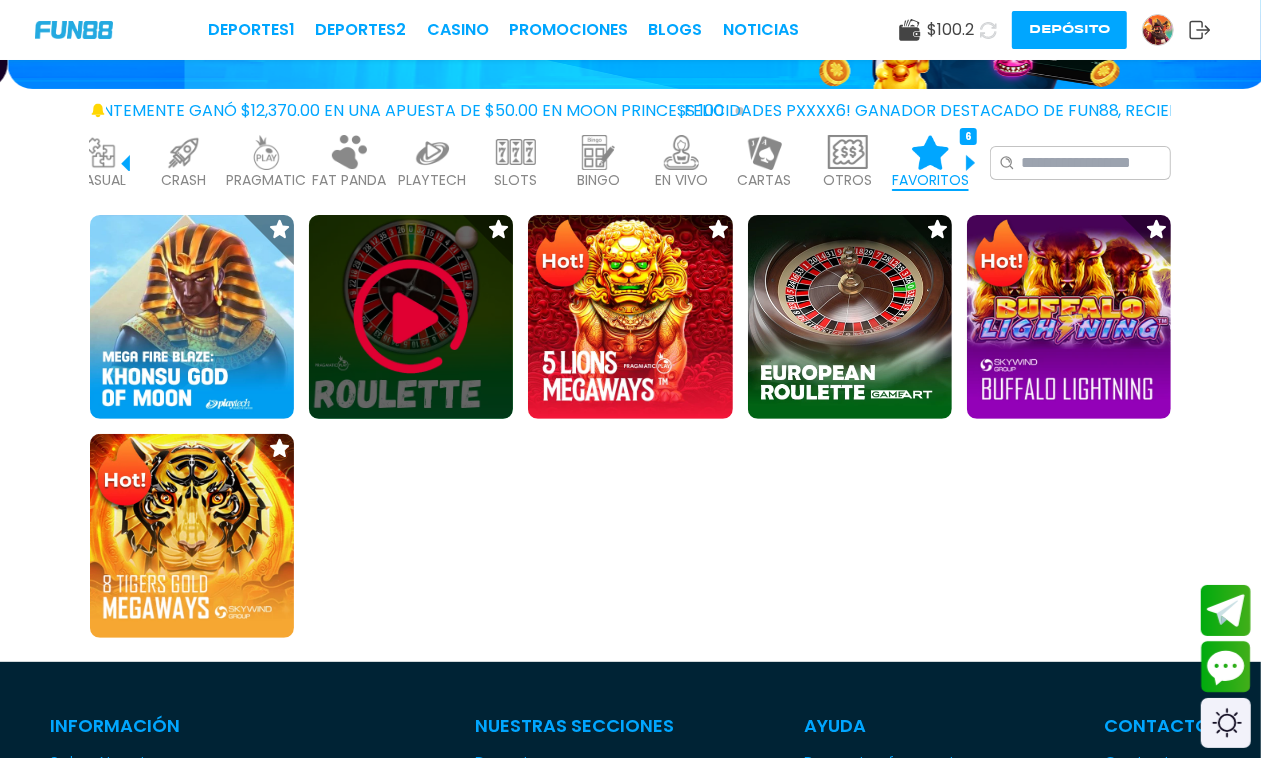 click at bounding box center [411, 317] 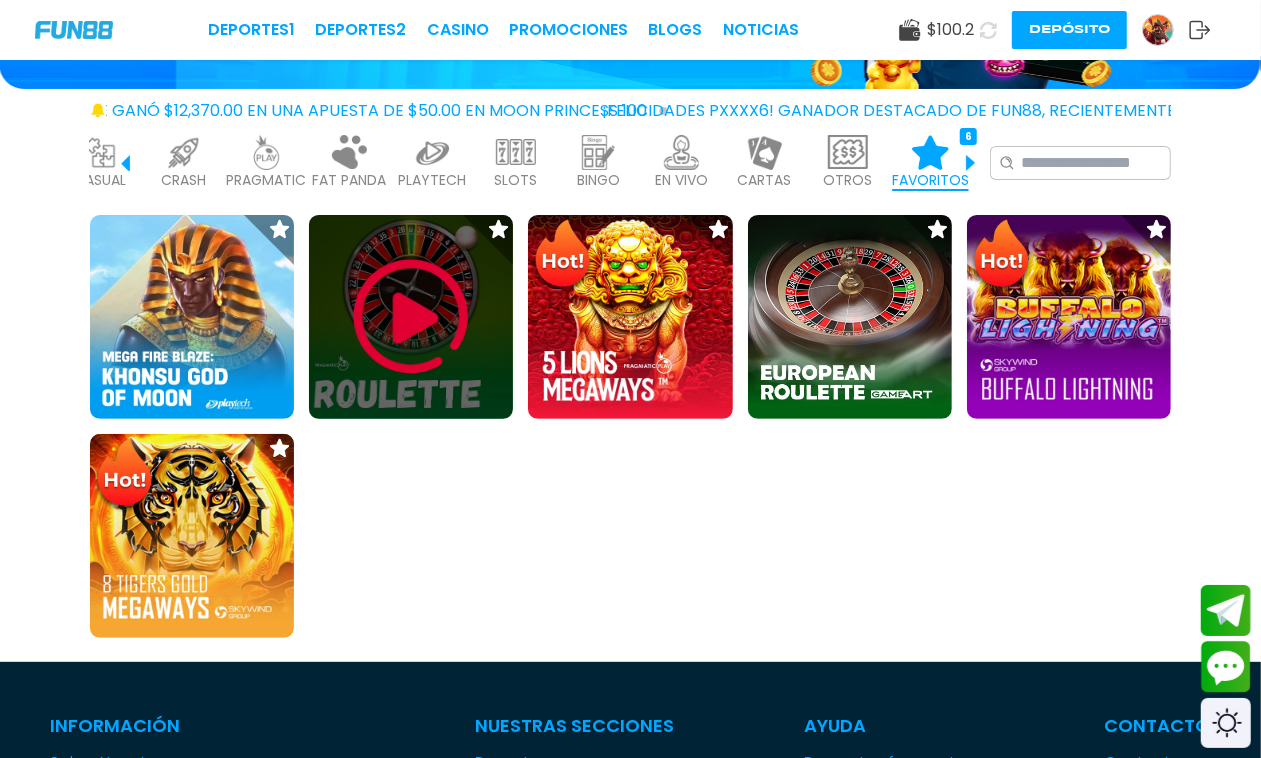 drag, startPoint x: 405, startPoint y: 380, endPoint x: 403, endPoint y: 316, distance: 64.03124 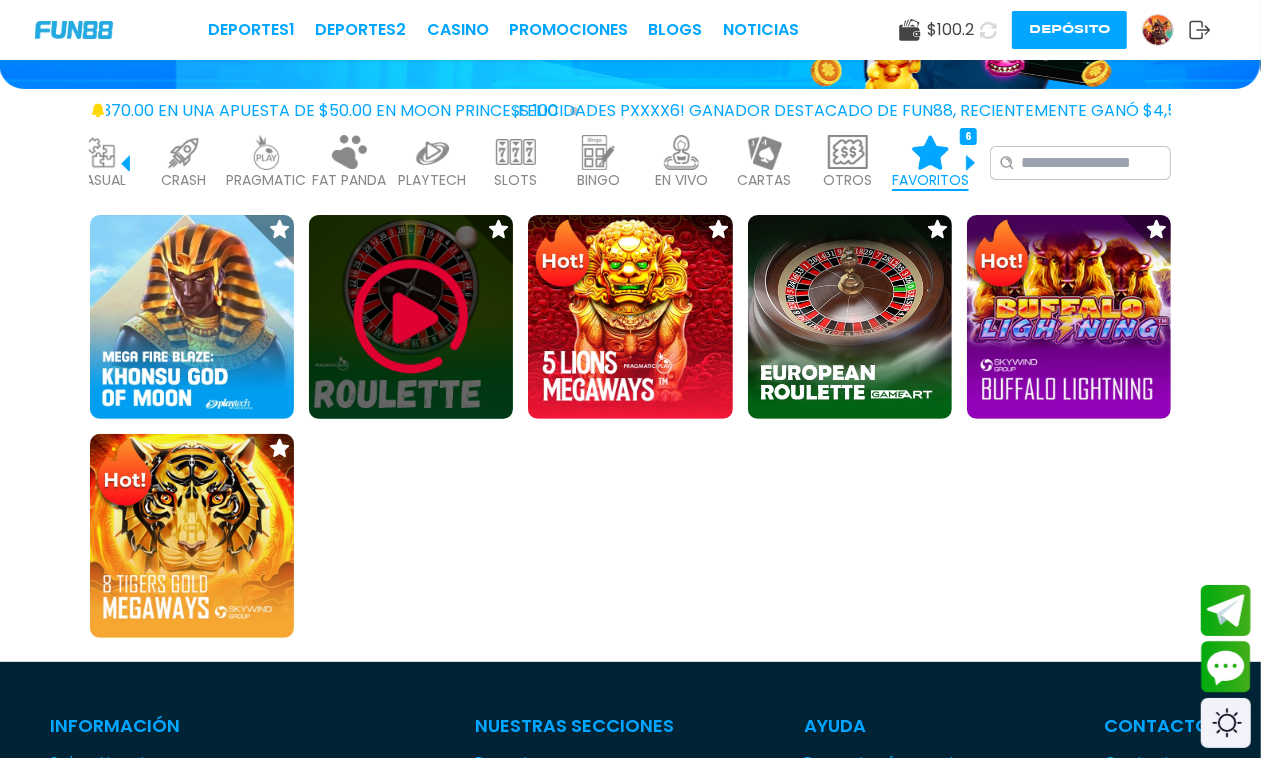 click at bounding box center (411, 317) 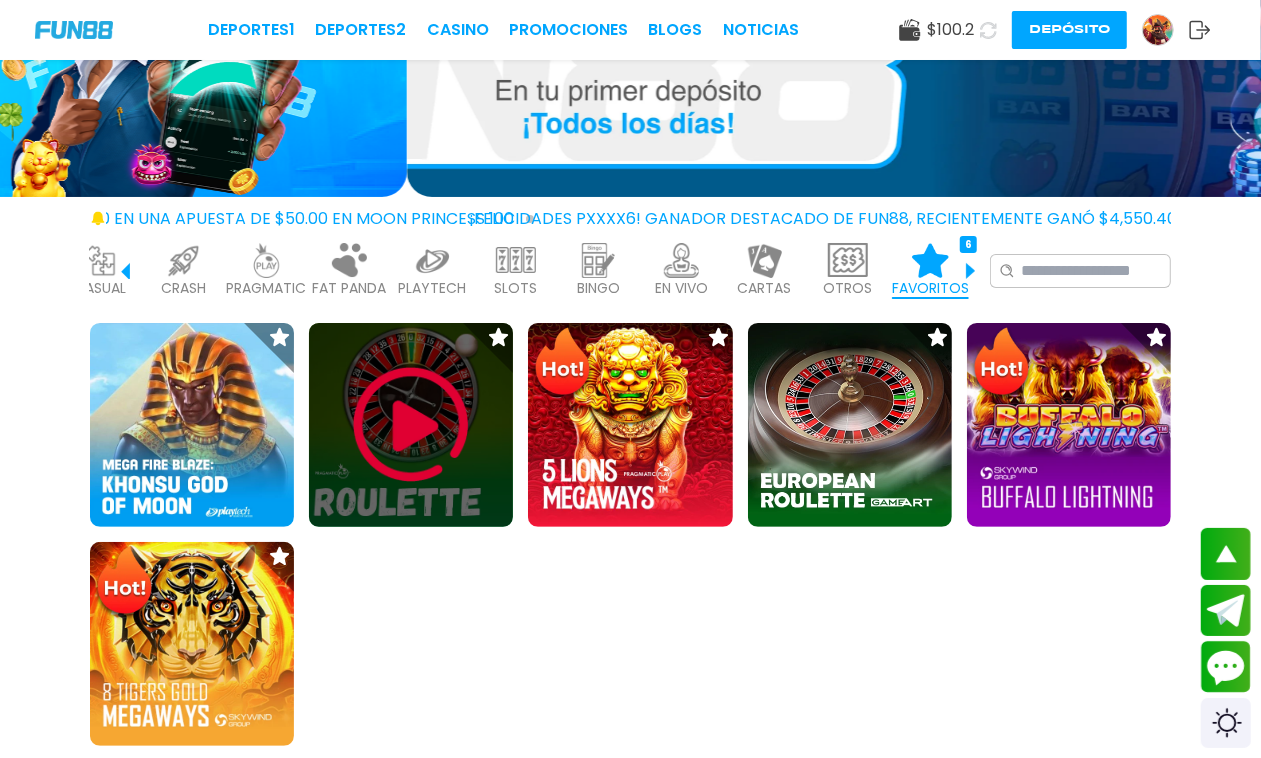scroll, scrollTop: 0, scrollLeft: 0, axis: both 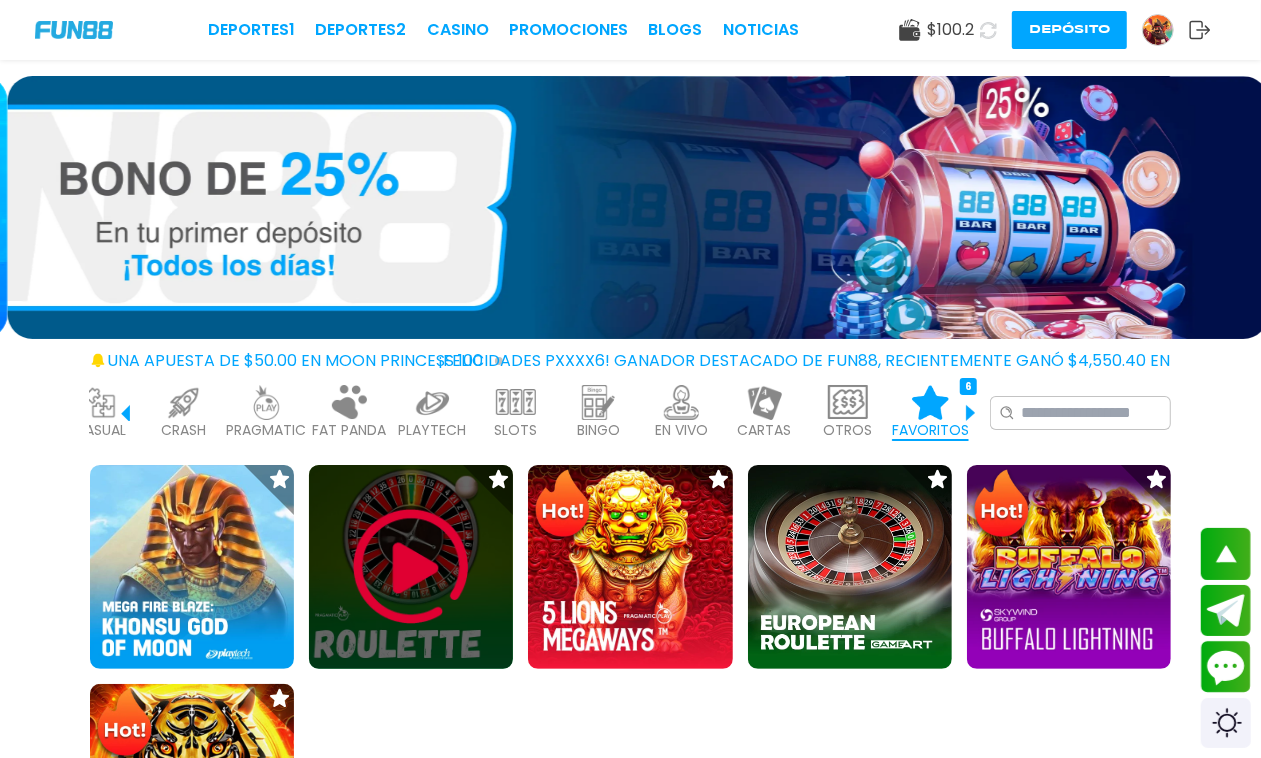 click at bounding box center (411, 567) 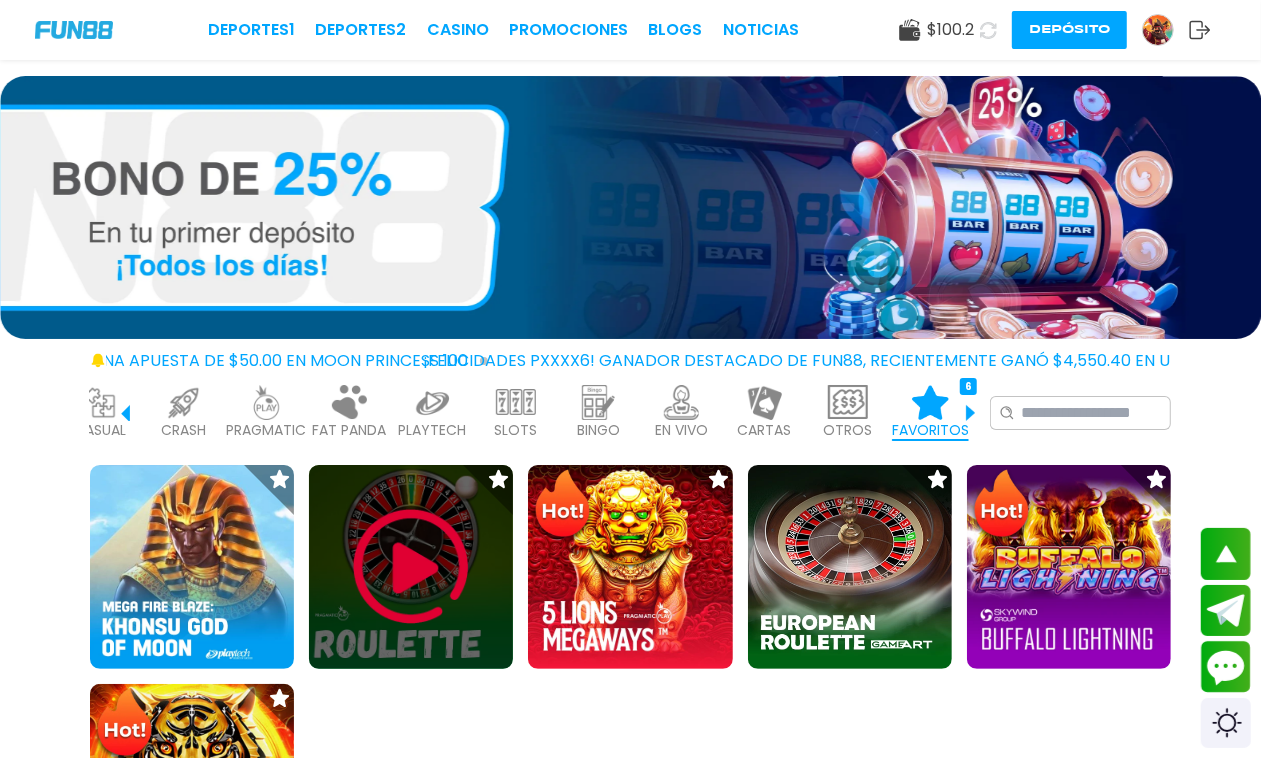 click at bounding box center (411, 567) 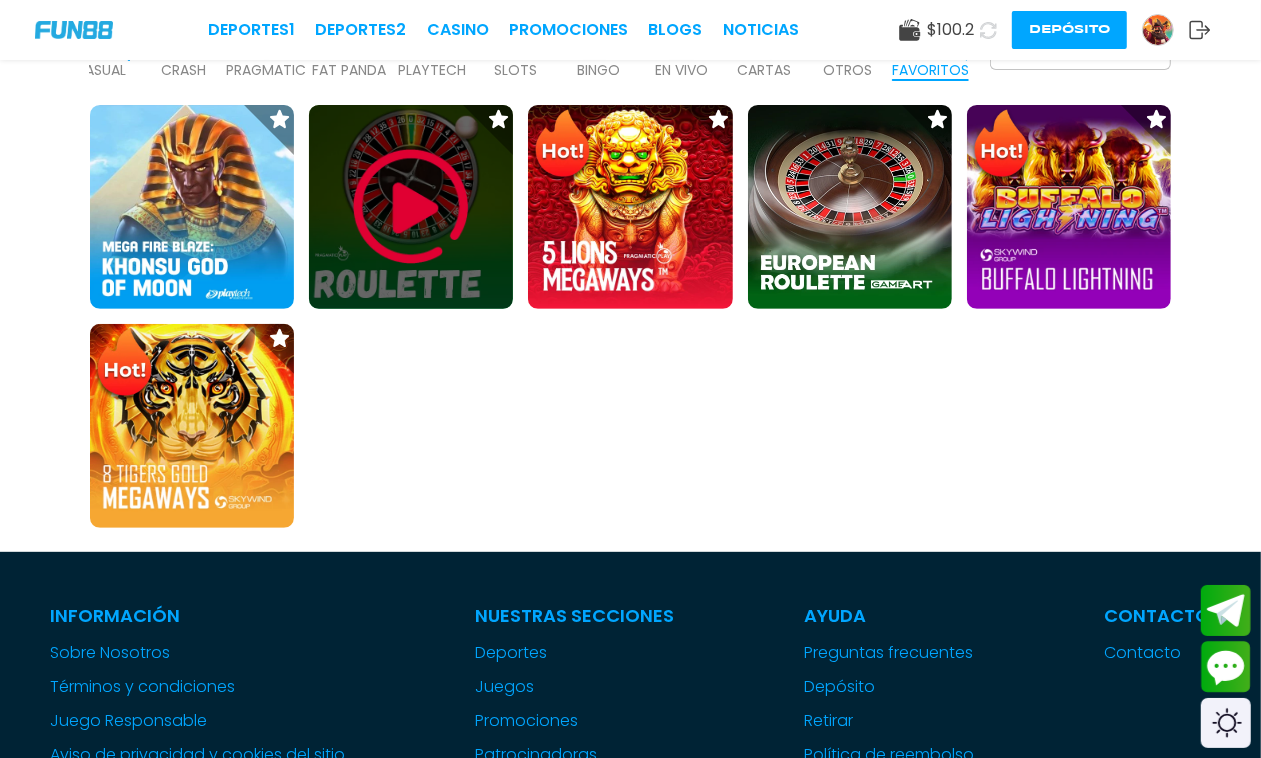 scroll, scrollTop: 375, scrollLeft: 0, axis: vertical 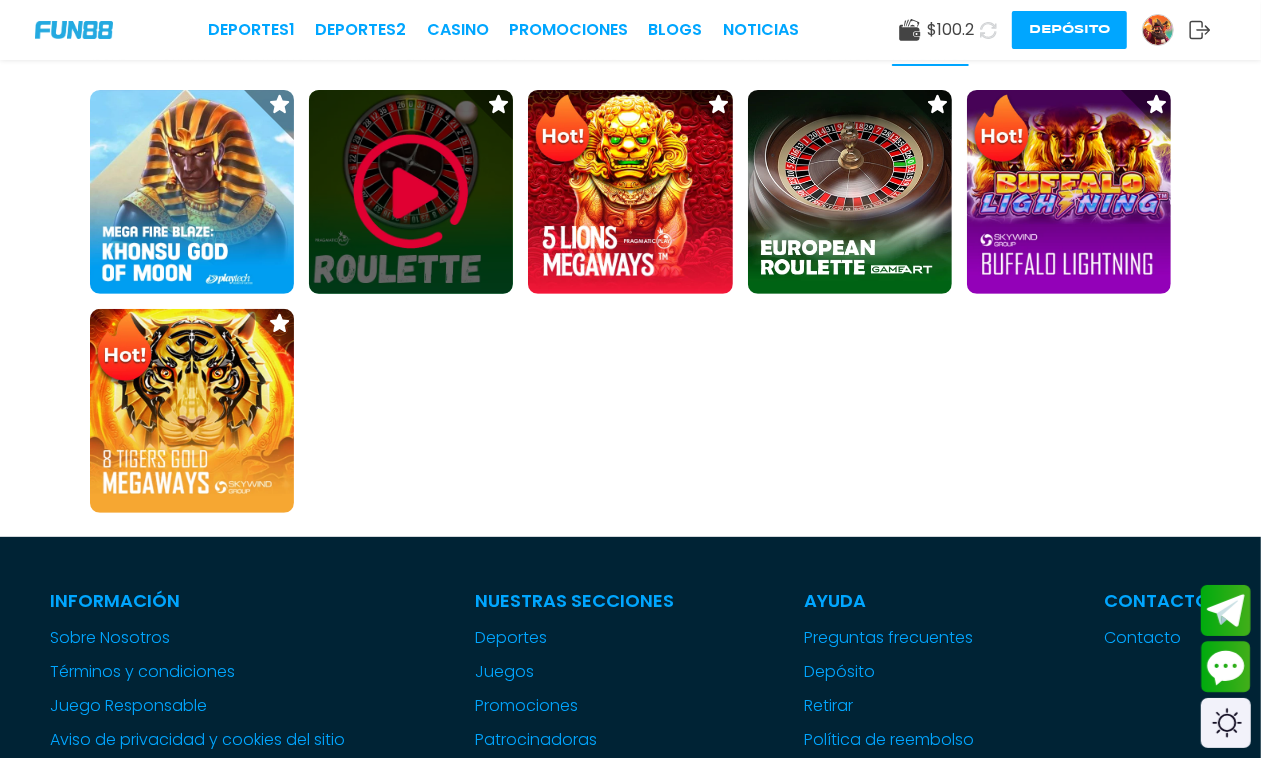 click at bounding box center [411, 192] 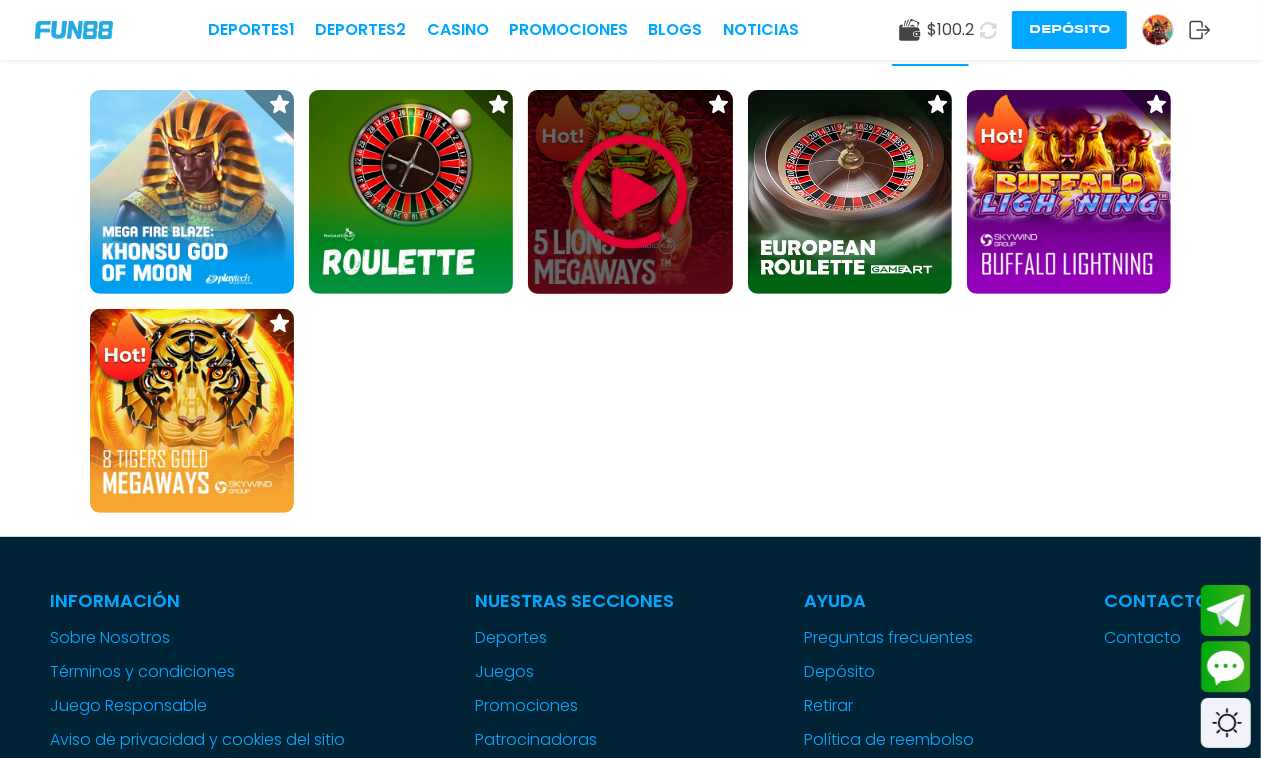 click at bounding box center (630, 192) 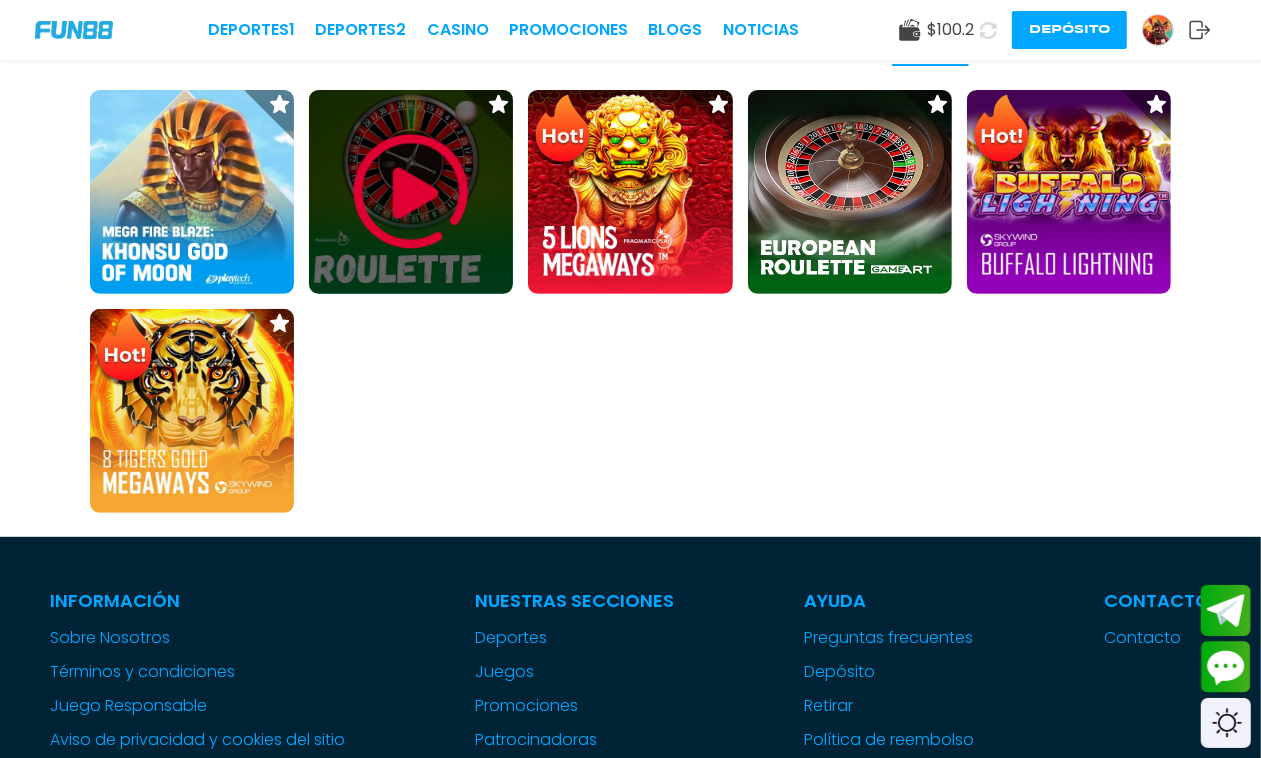 click at bounding box center (411, 192) 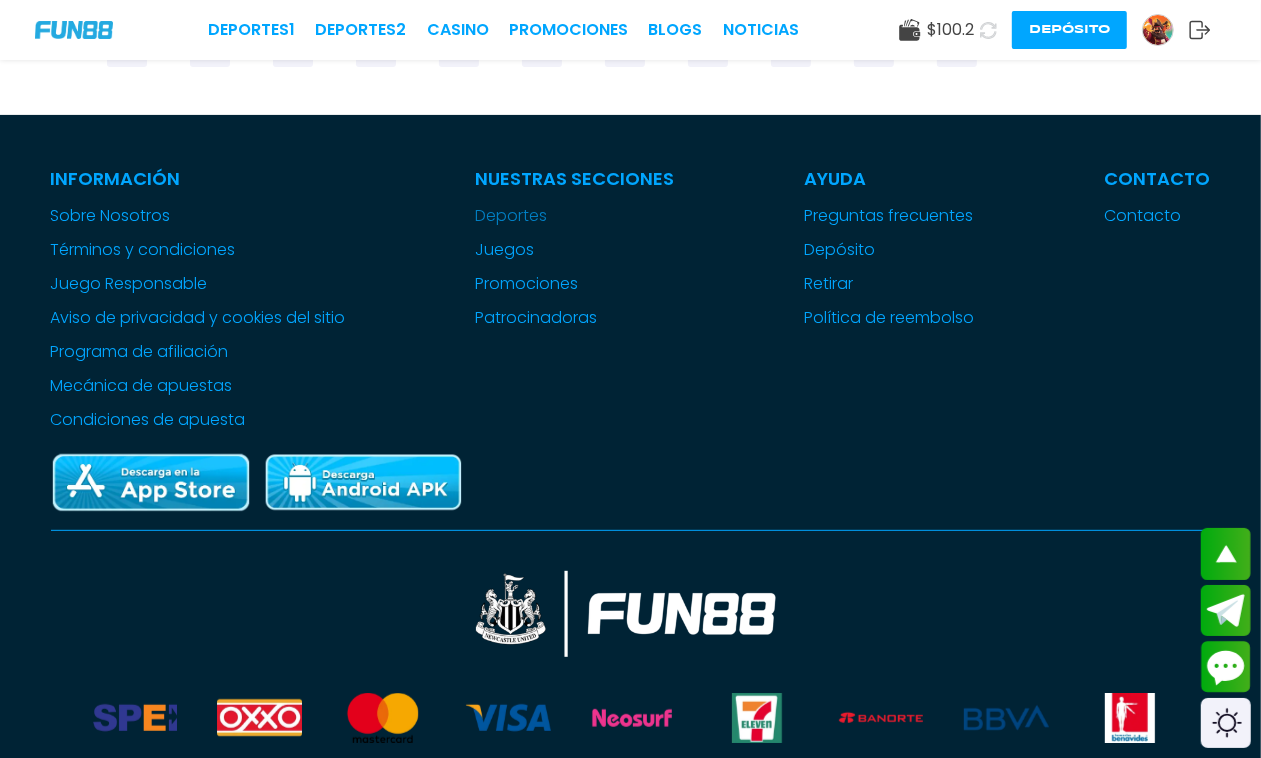 scroll, scrollTop: 346, scrollLeft: 0, axis: vertical 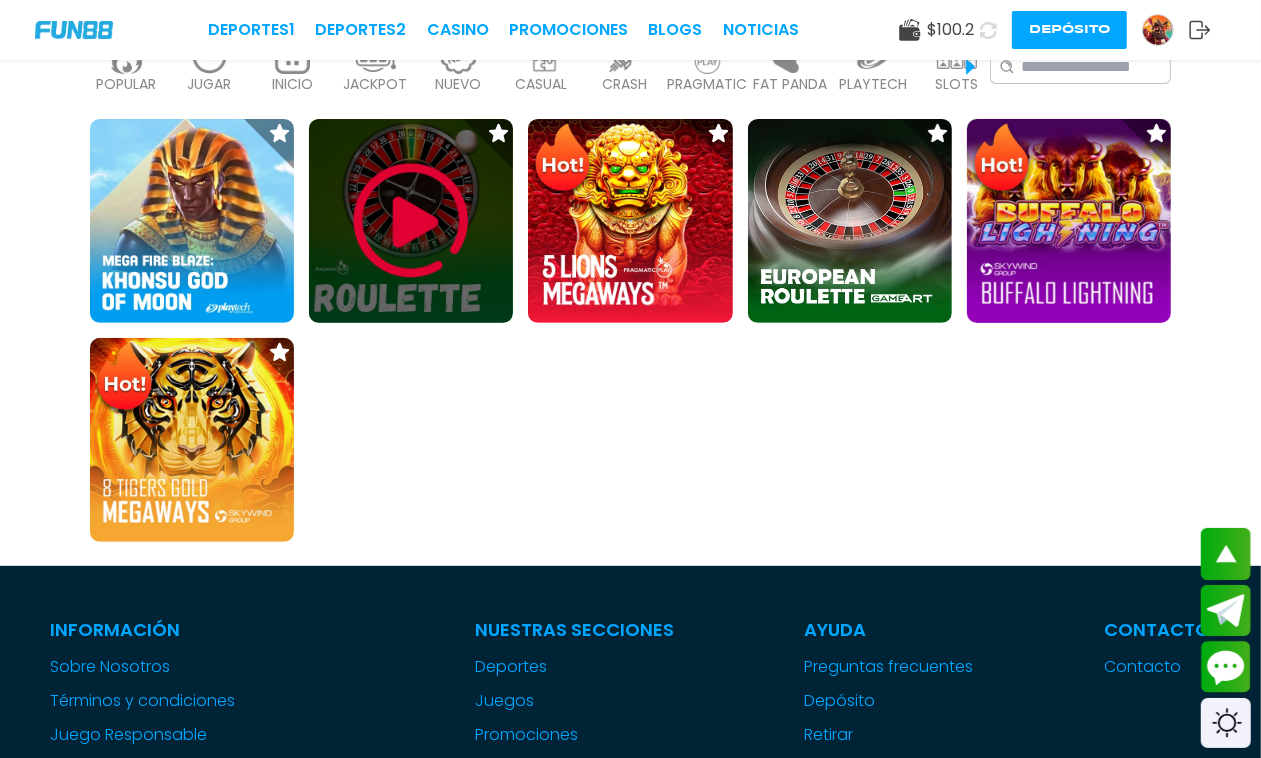 click at bounding box center [411, 221] 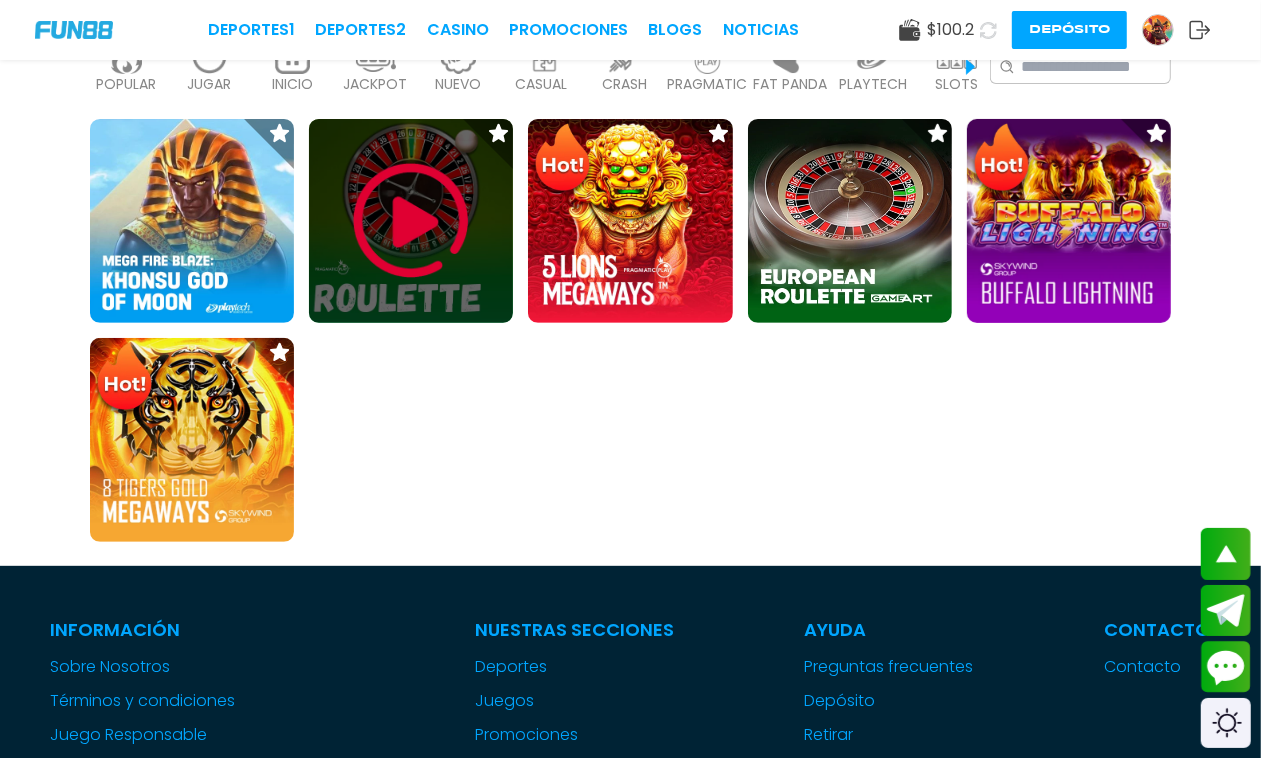 click at bounding box center [411, 221] 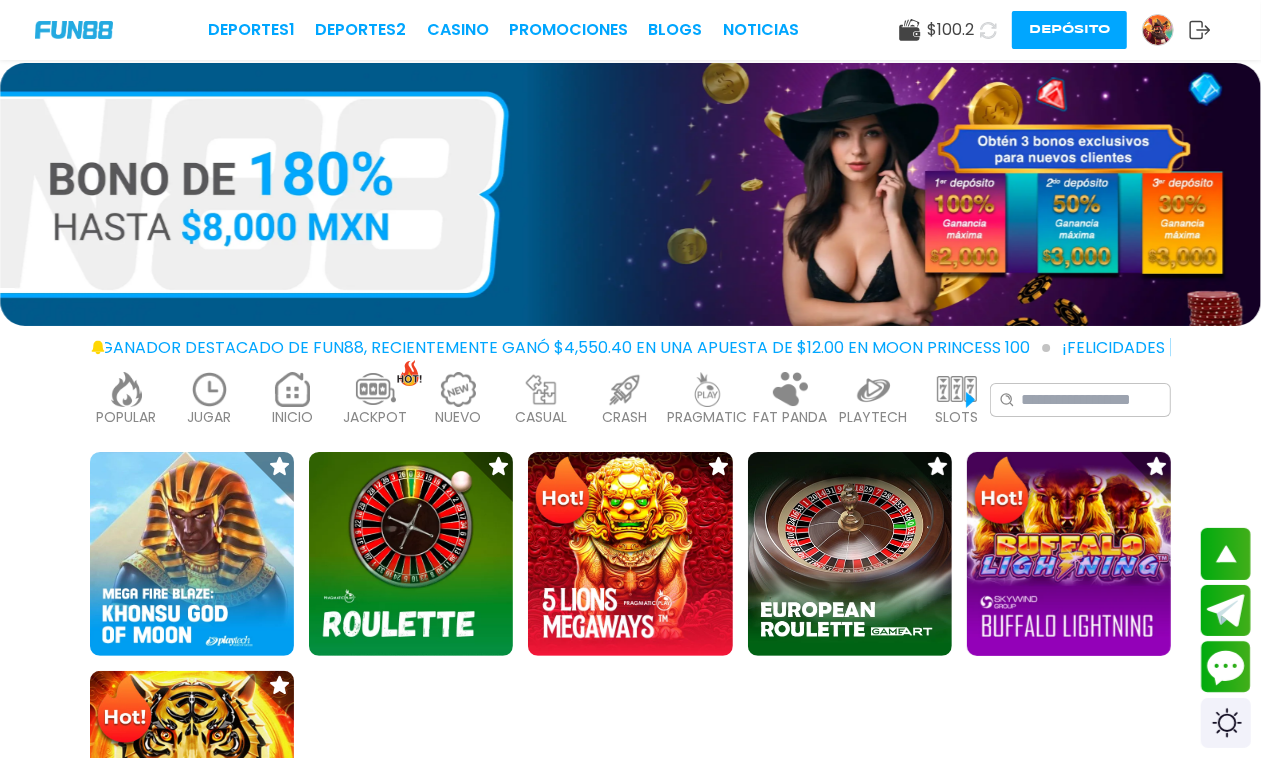 scroll, scrollTop: 0, scrollLeft: 0, axis: both 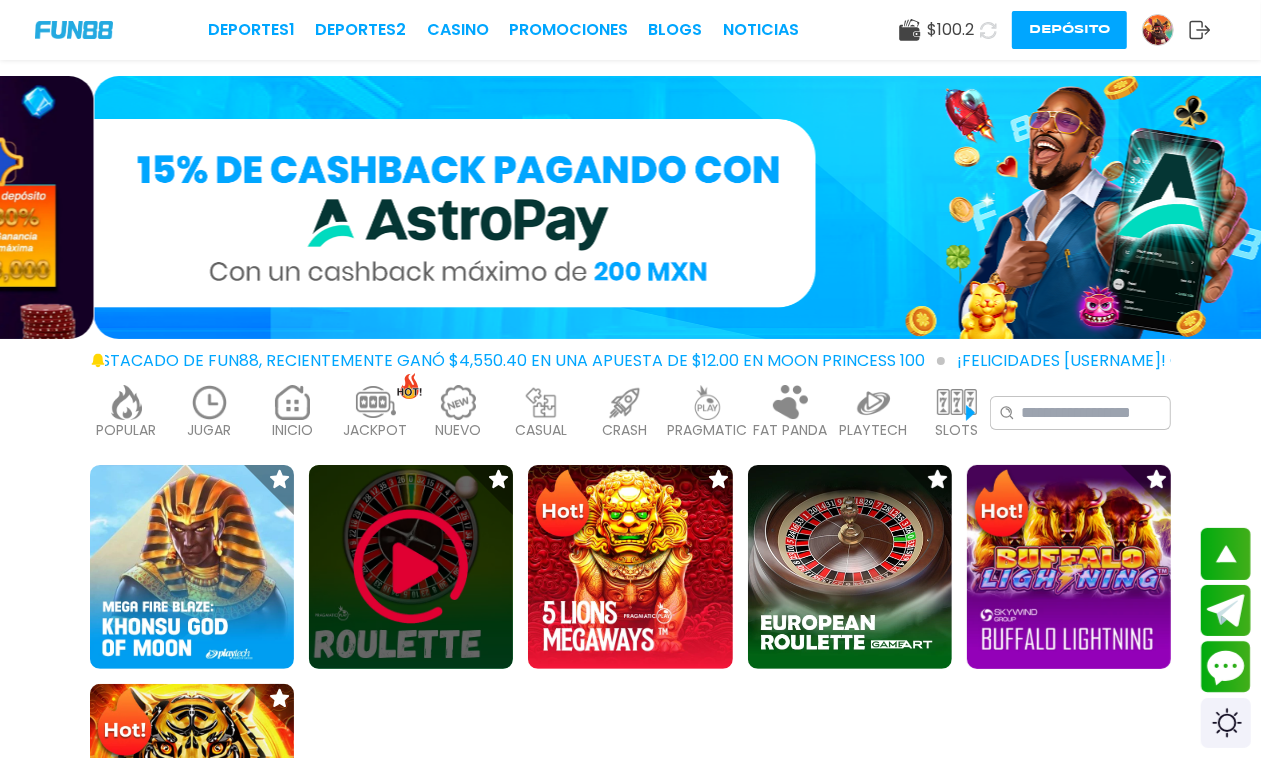 click at bounding box center [630, 676] 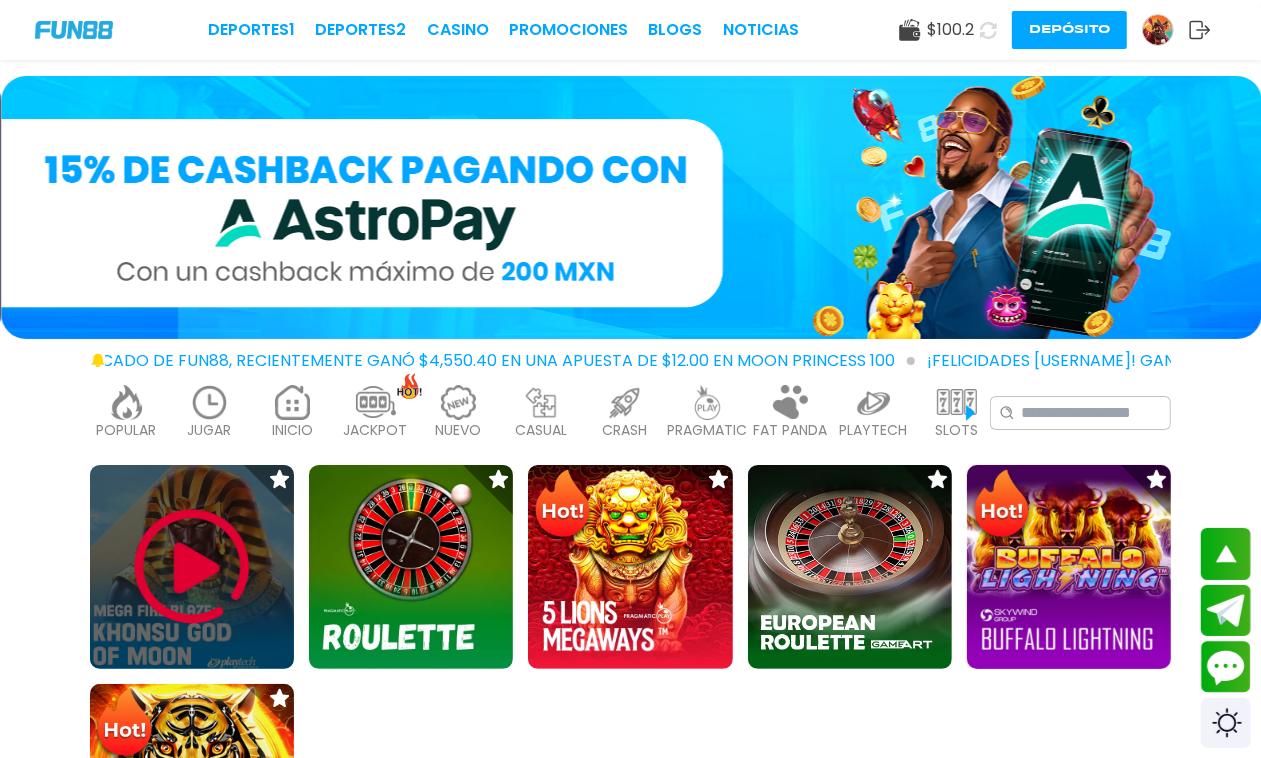 click at bounding box center (192, 567) 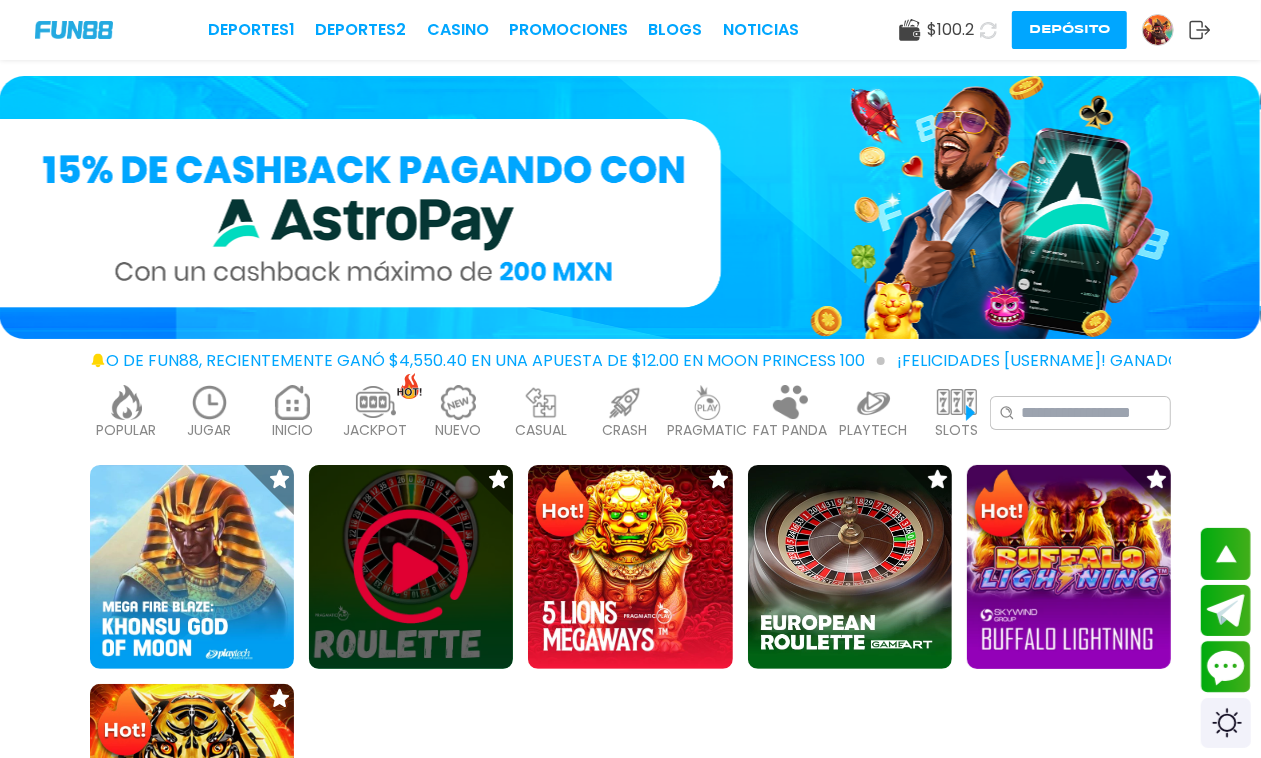 click at bounding box center [411, 567] 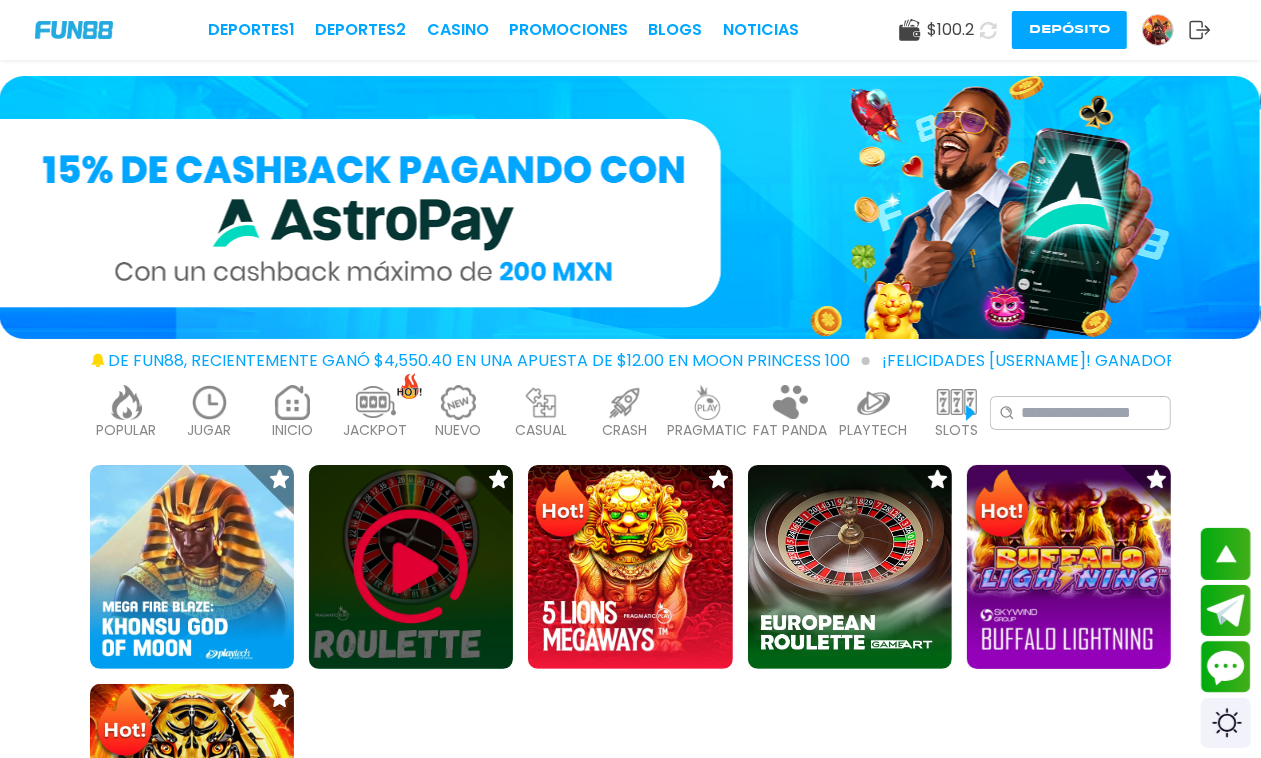click at bounding box center [411, 567] 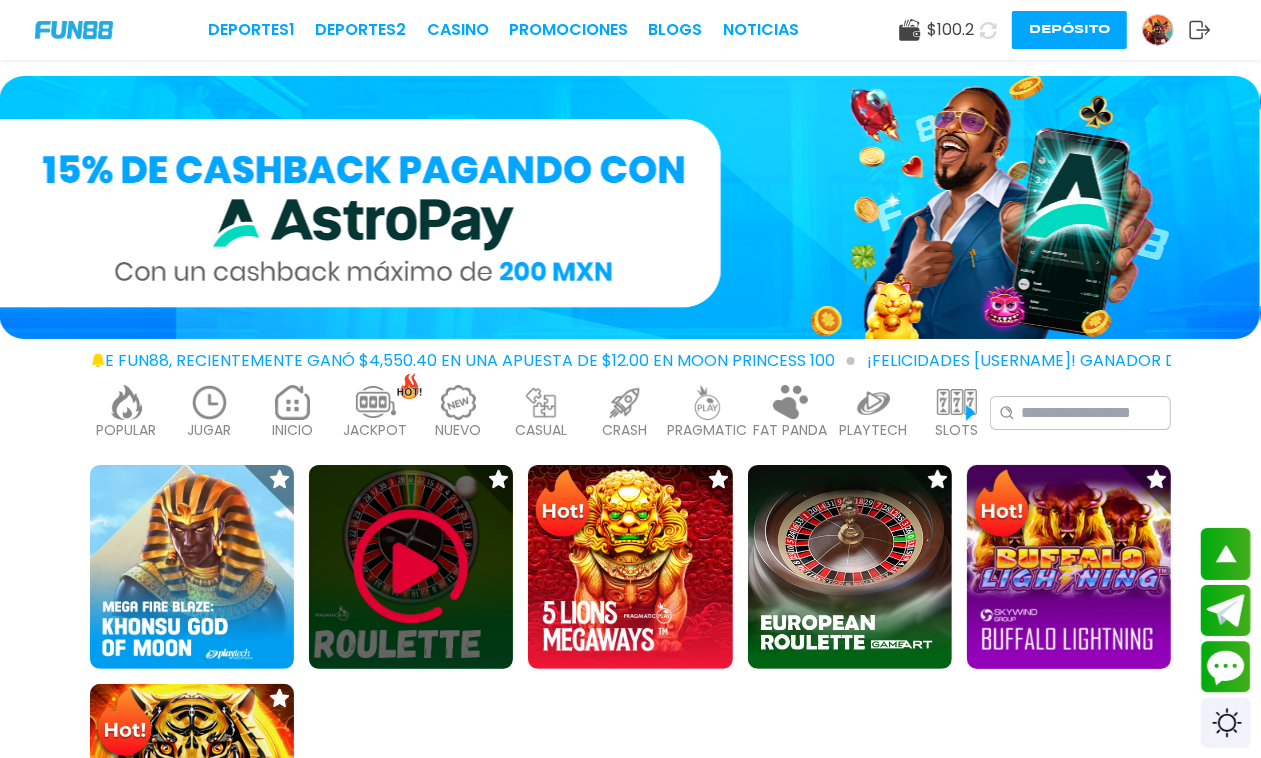 click at bounding box center [411, 567] 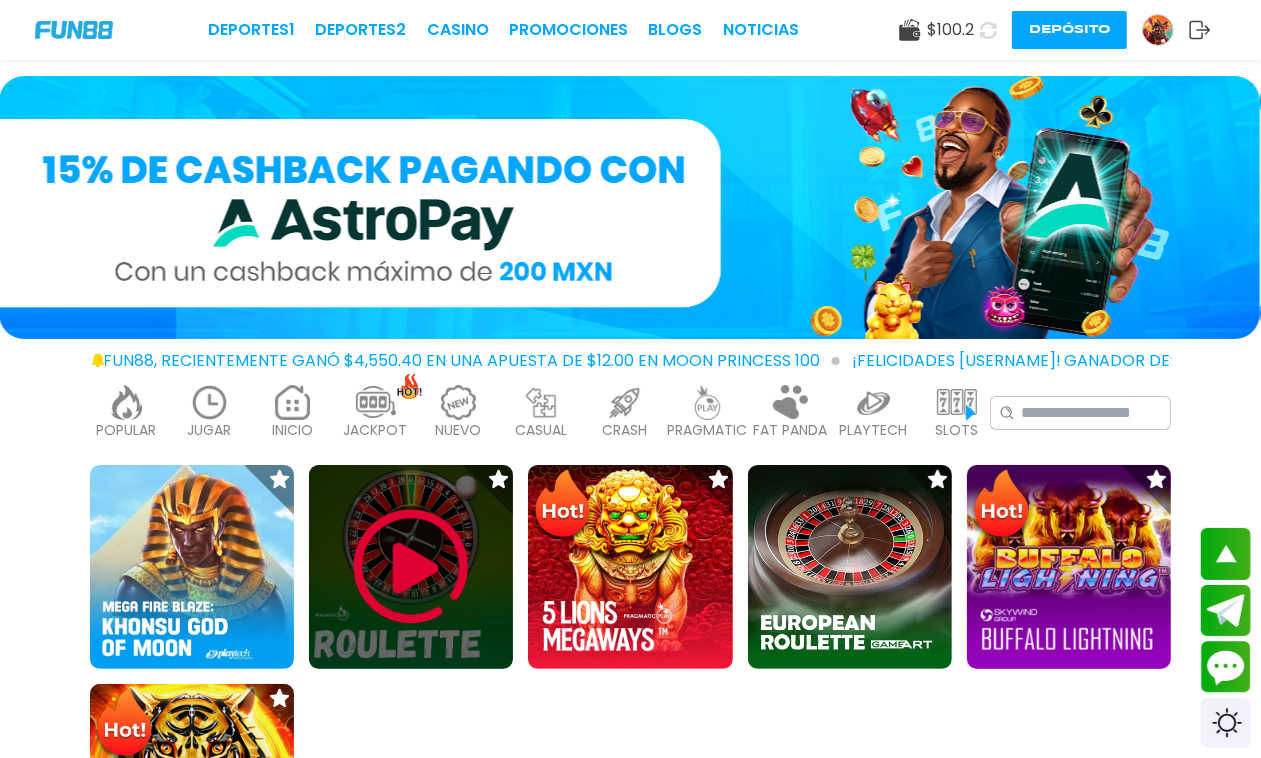 click at bounding box center (411, 567) 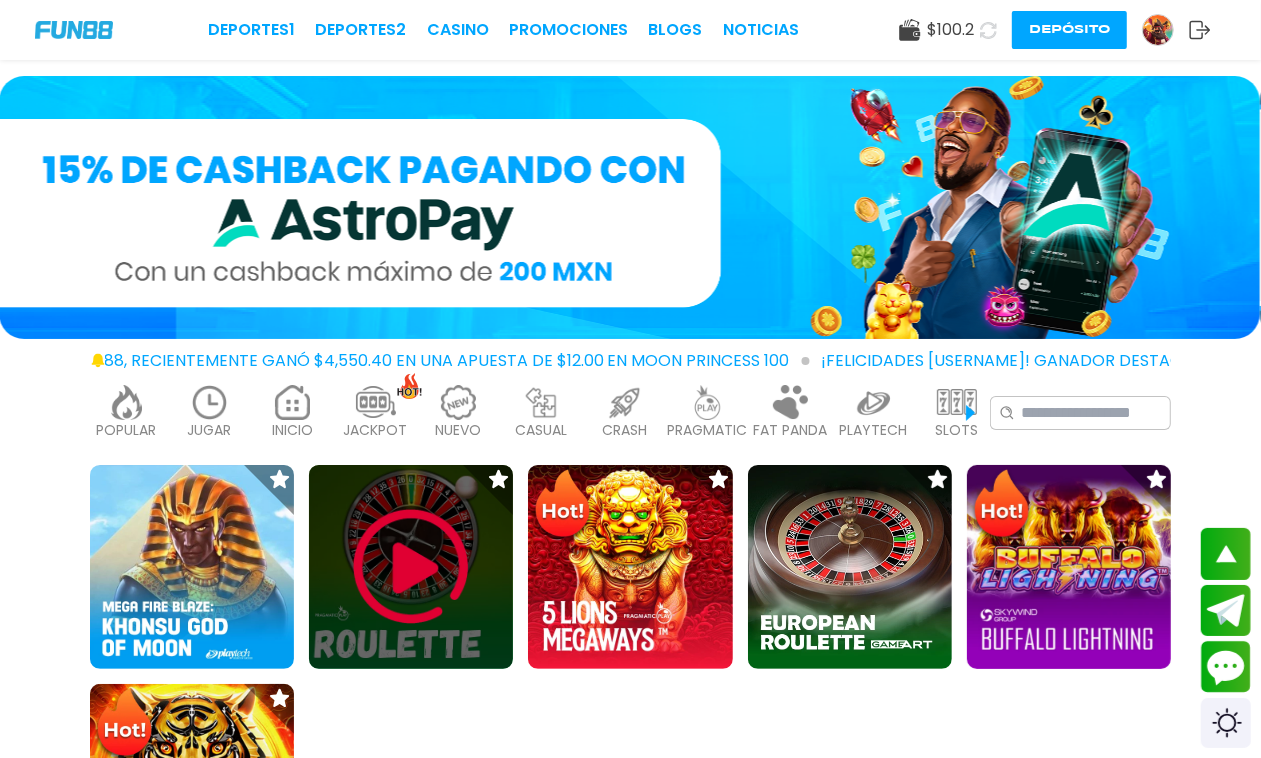 click at bounding box center (411, 567) 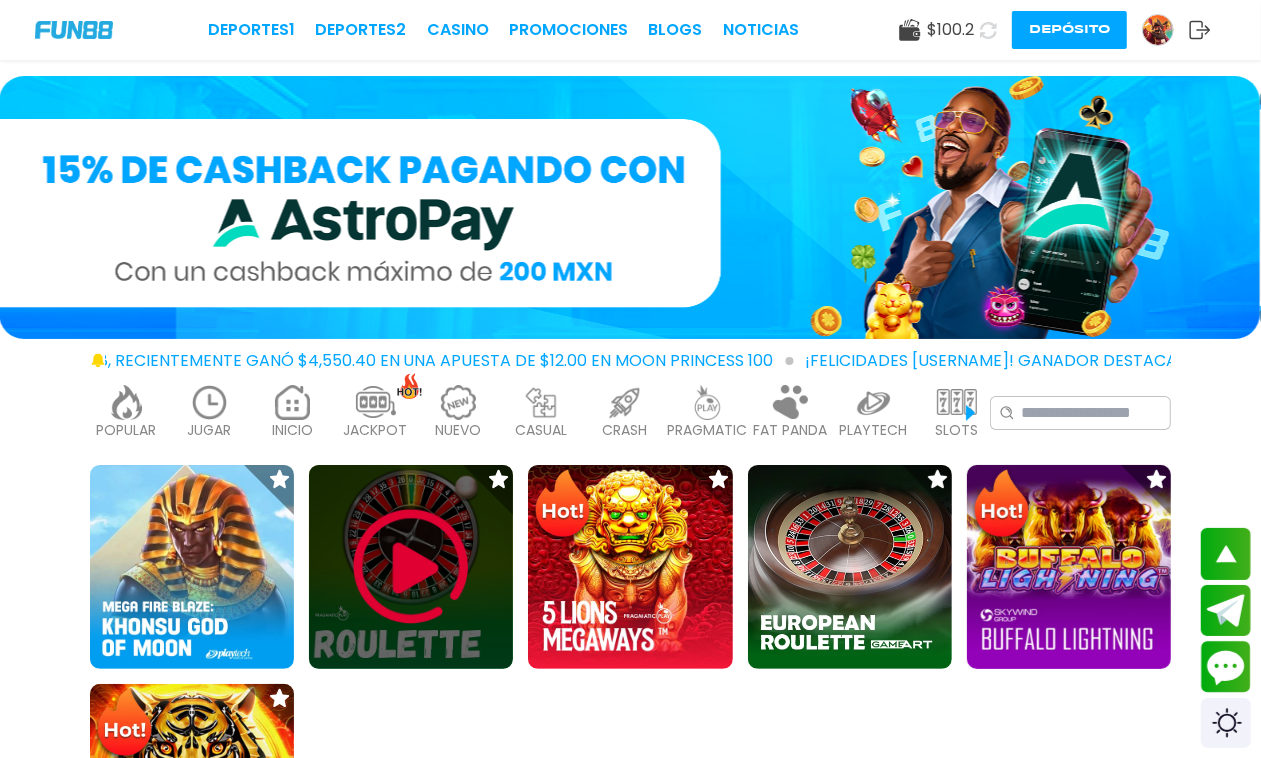 click at bounding box center (411, 567) 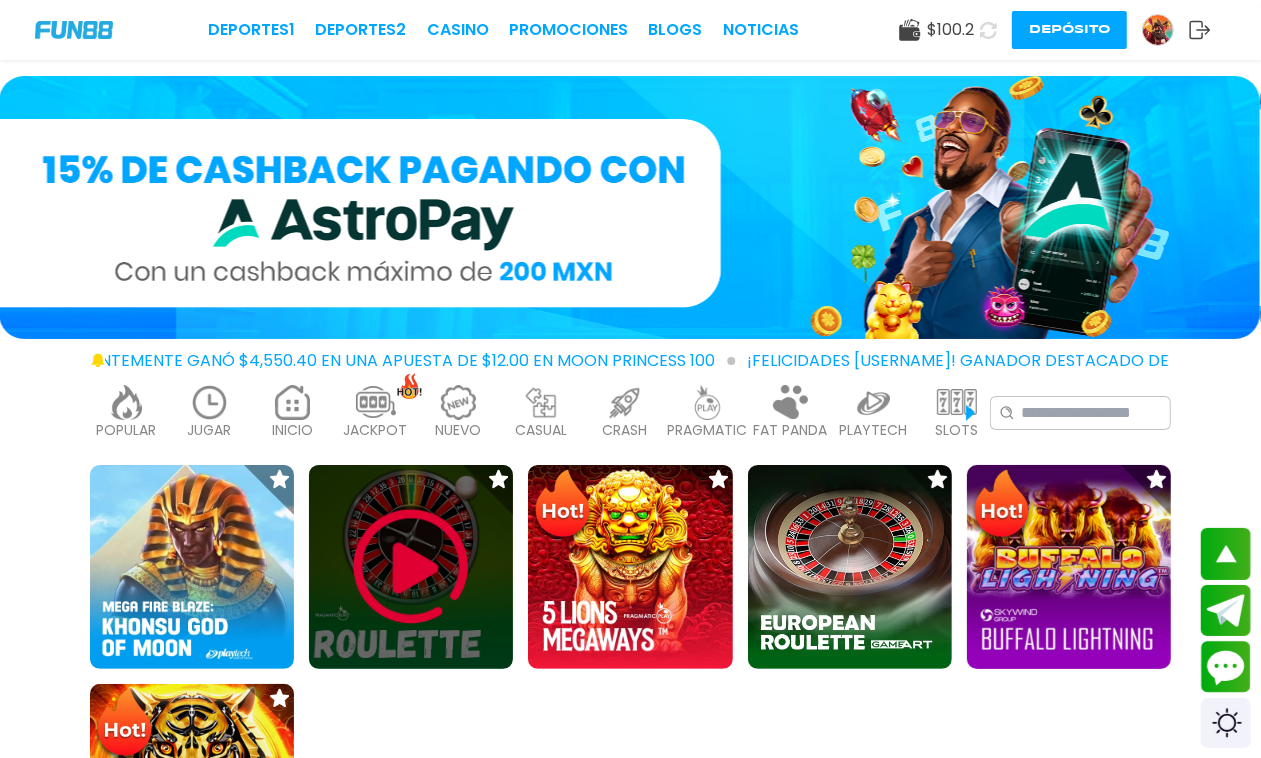 click at bounding box center [411, 567] 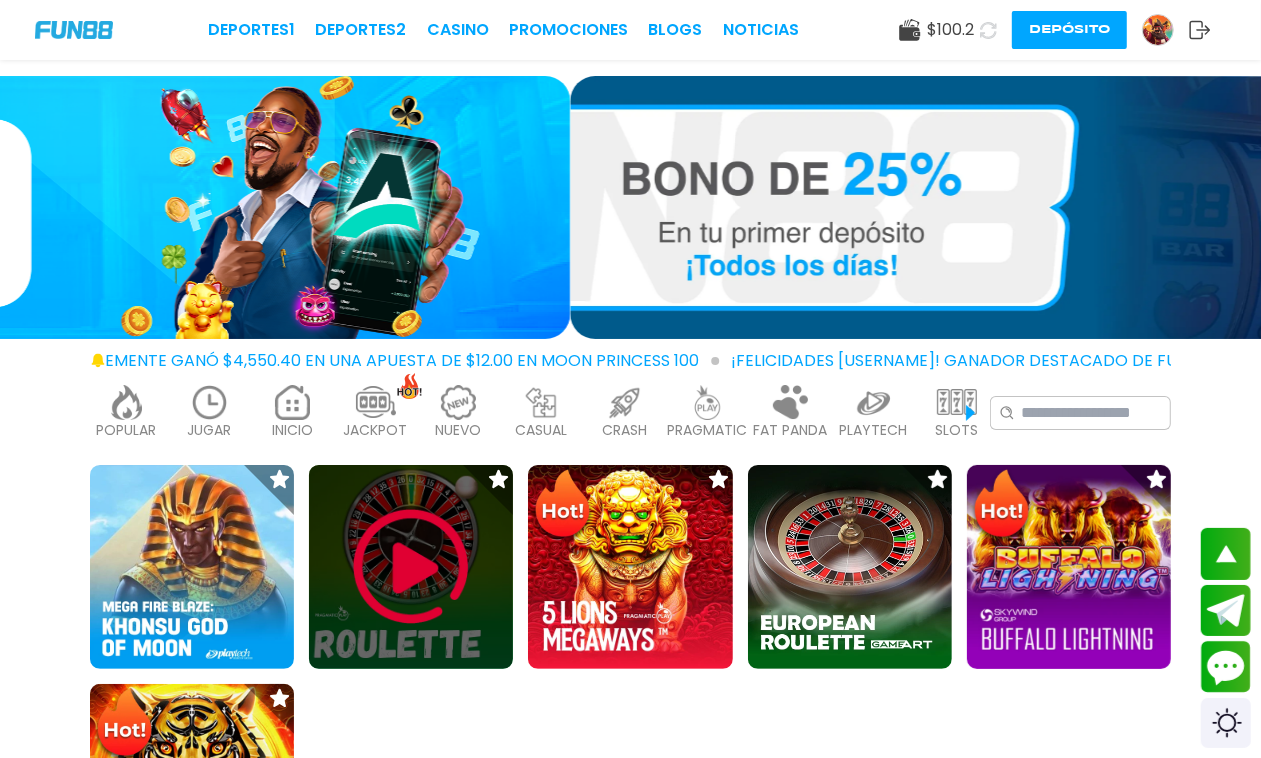 click at bounding box center [411, 567] 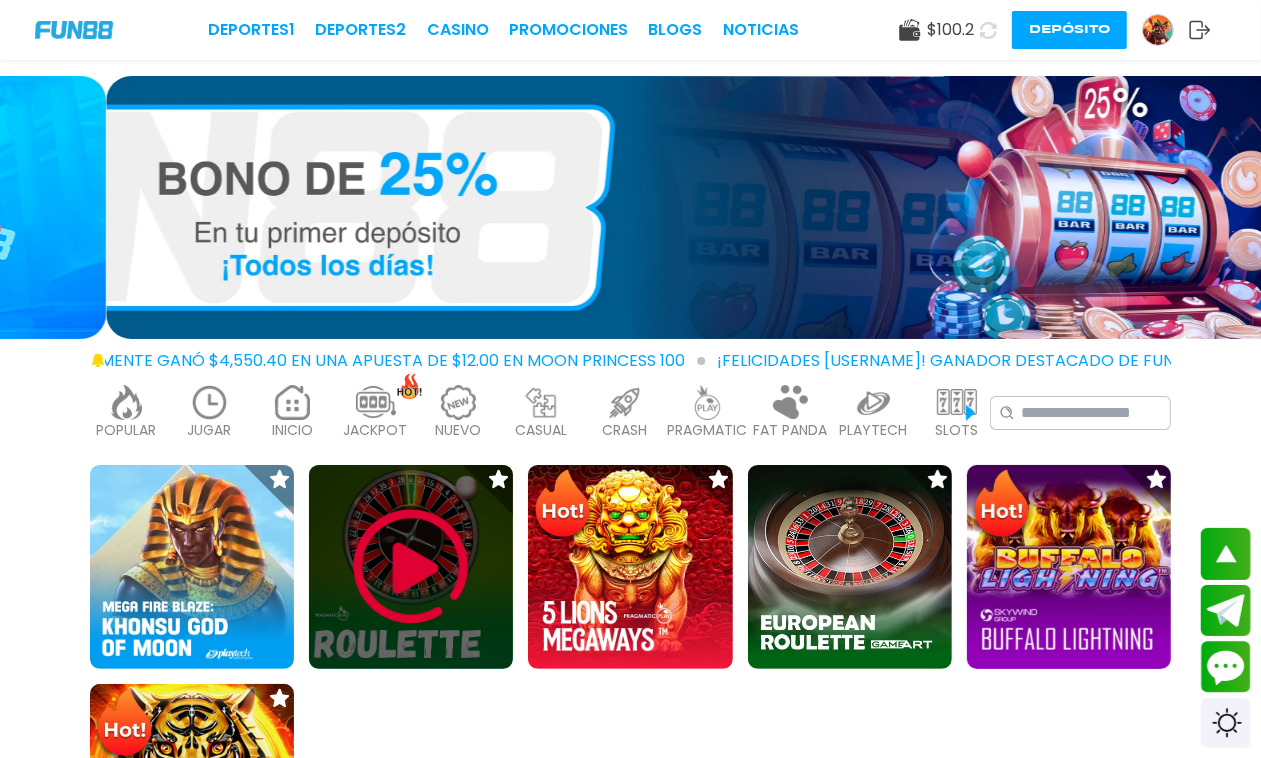 click at bounding box center (411, 567) 